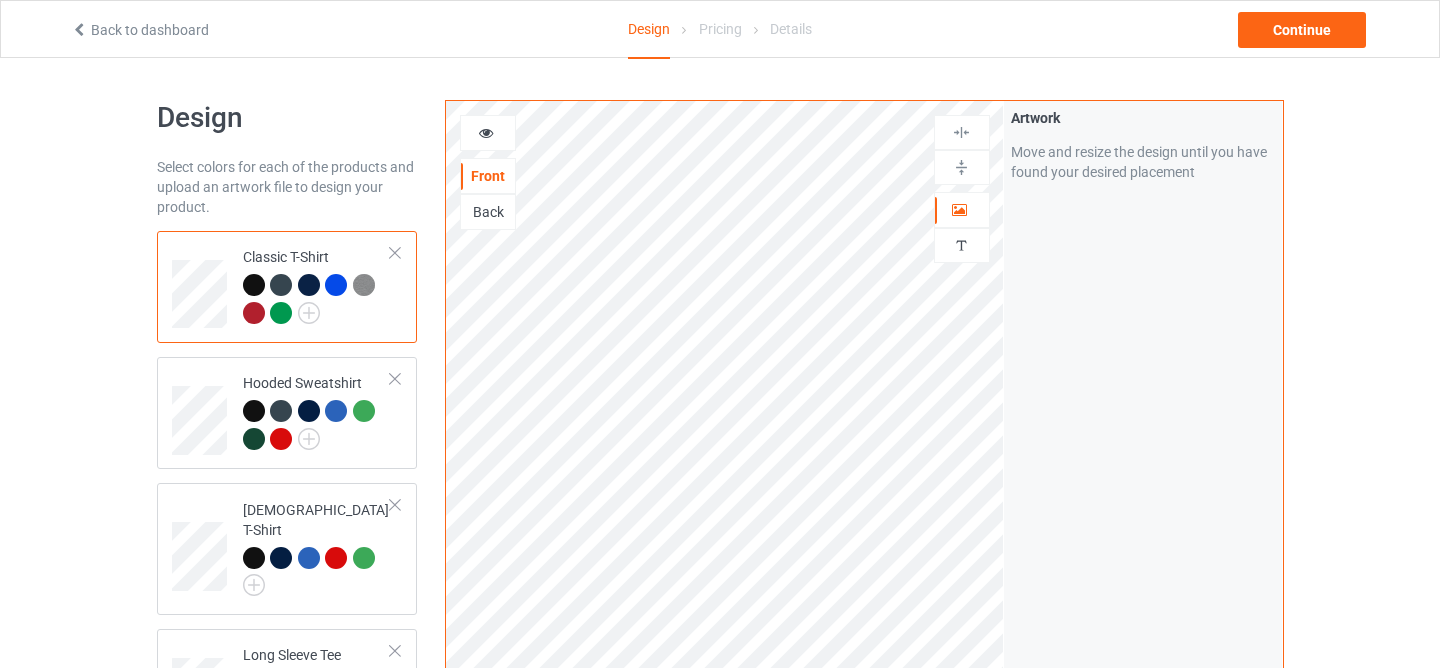 scroll, scrollTop: 0, scrollLeft: 0, axis: both 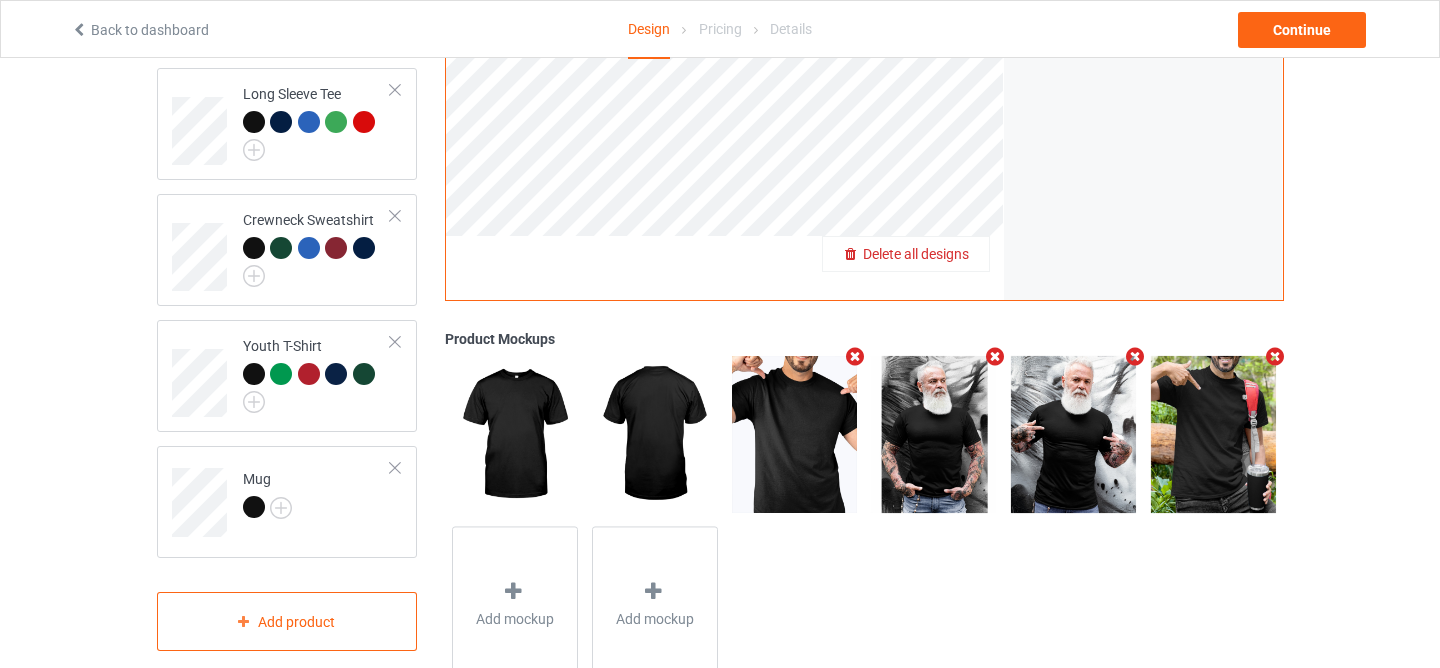 click on "Delete all designs" at bounding box center (916, 254) 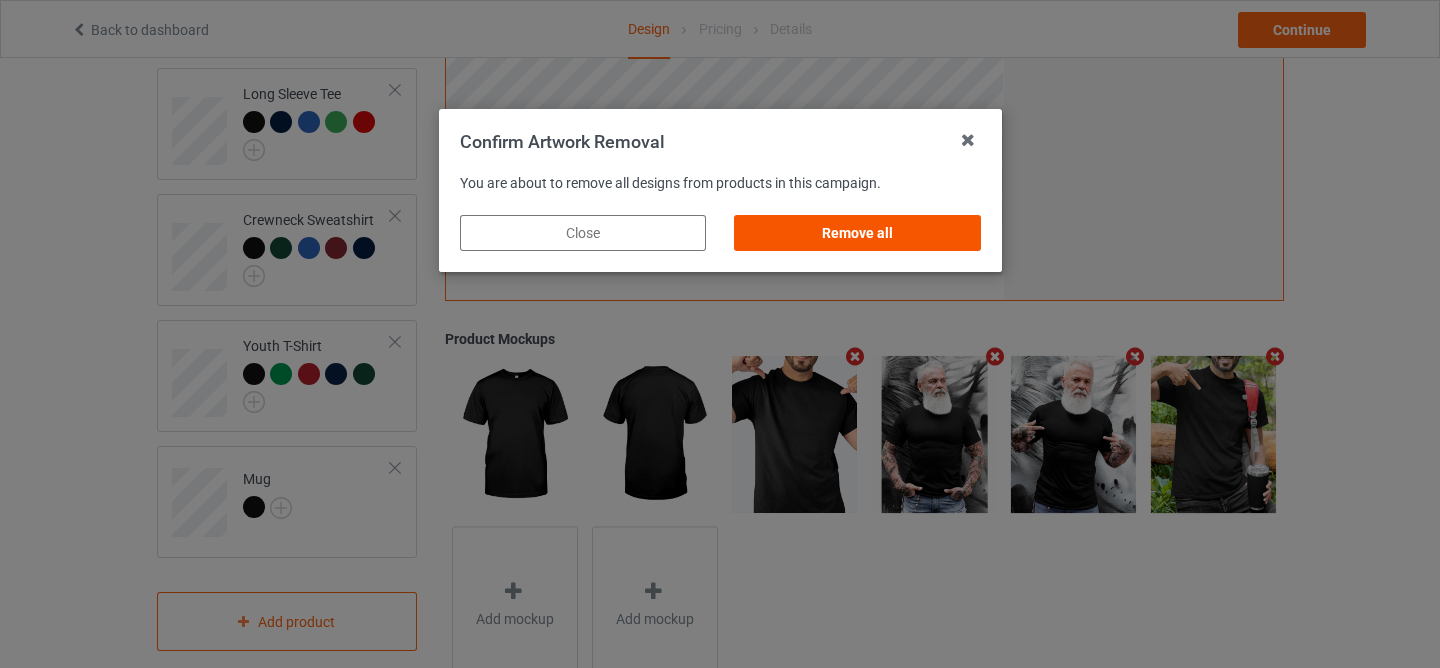 click on "Remove all" at bounding box center (857, 233) 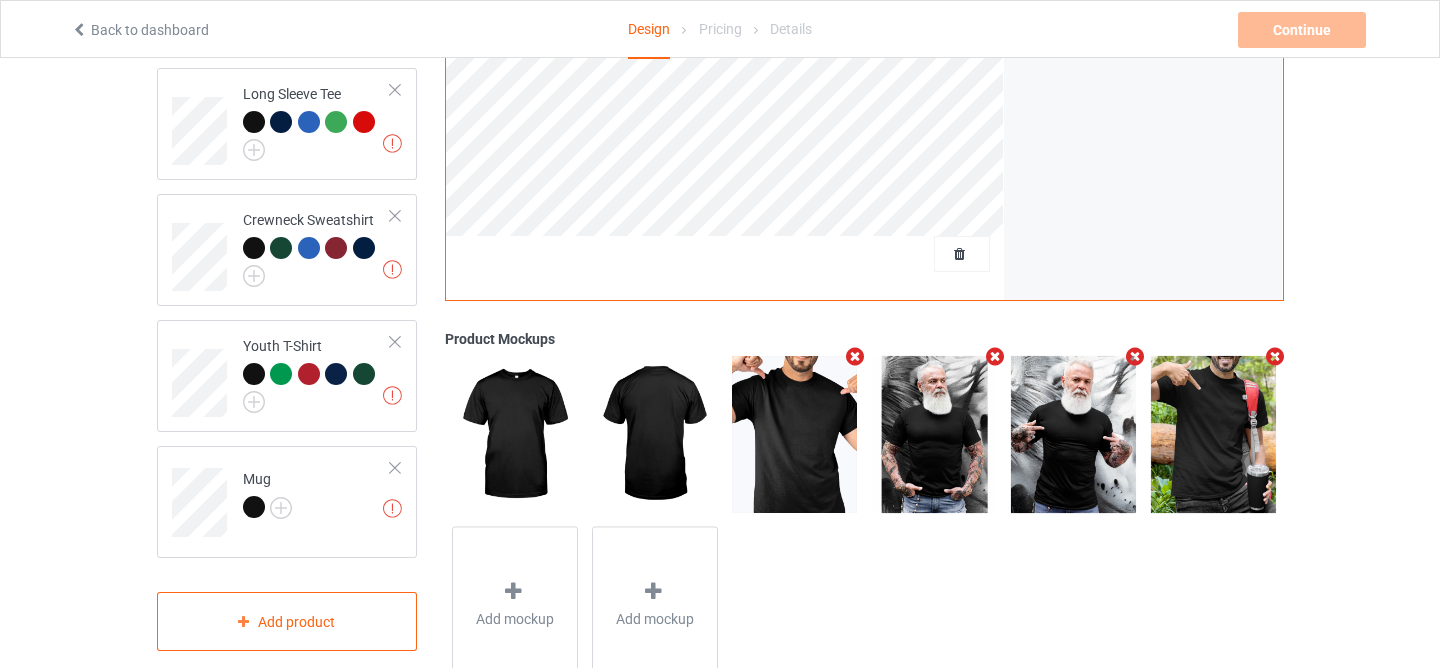 scroll, scrollTop: 0, scrollLeft: 0, axis: both 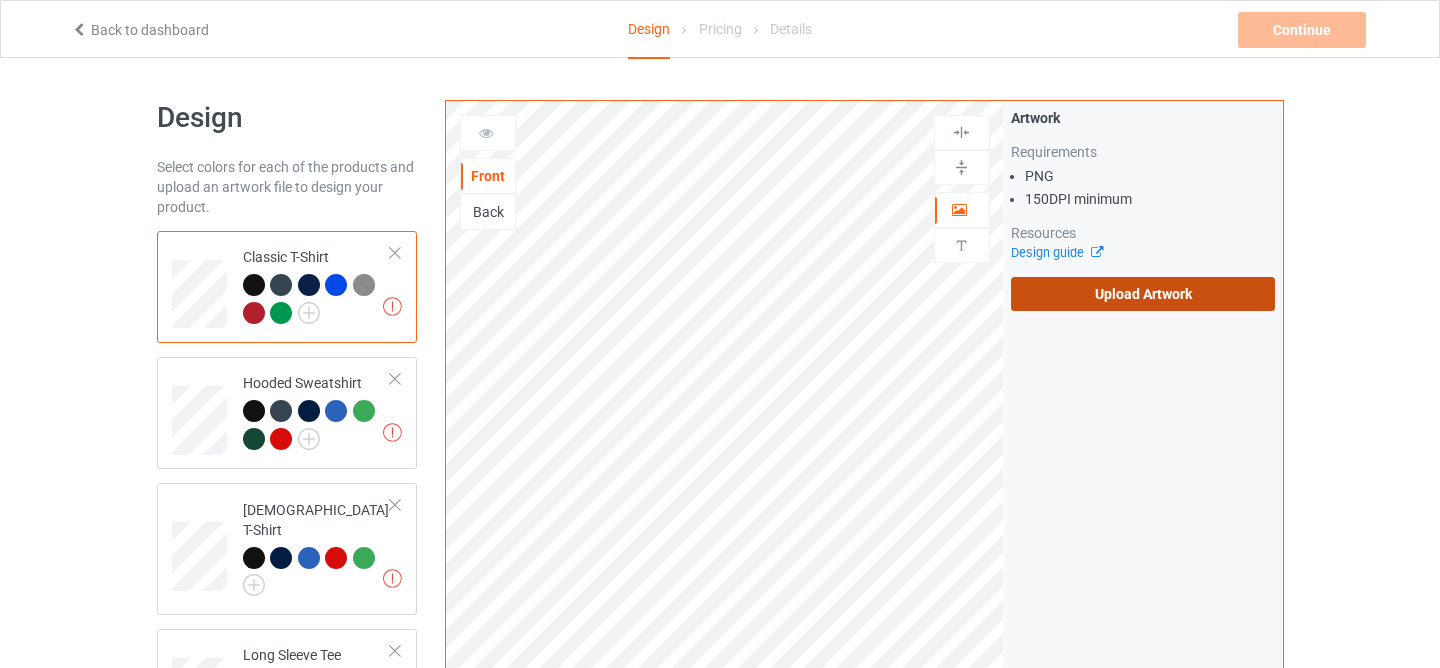 click on "Upload Artwork" at bounding box center [1143, 294] 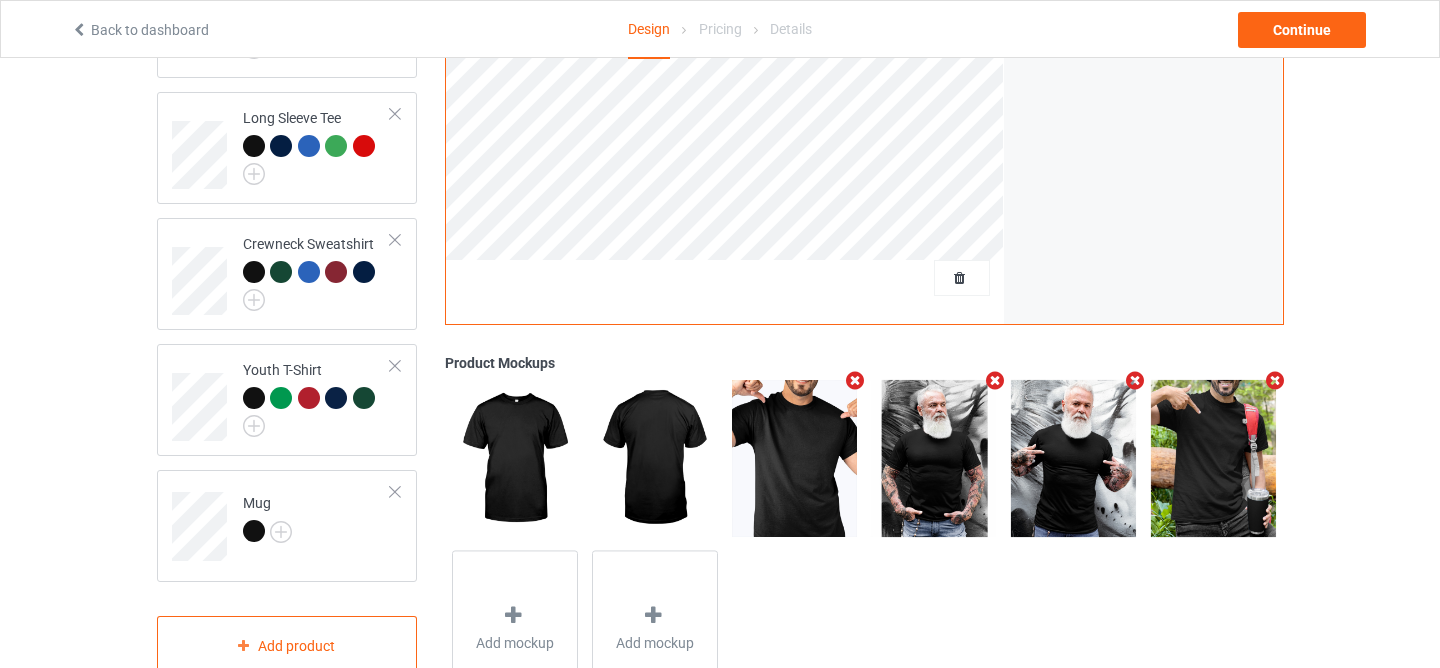 scroll, scrollTop: 626, scrollLeft: 0, axis: vertical 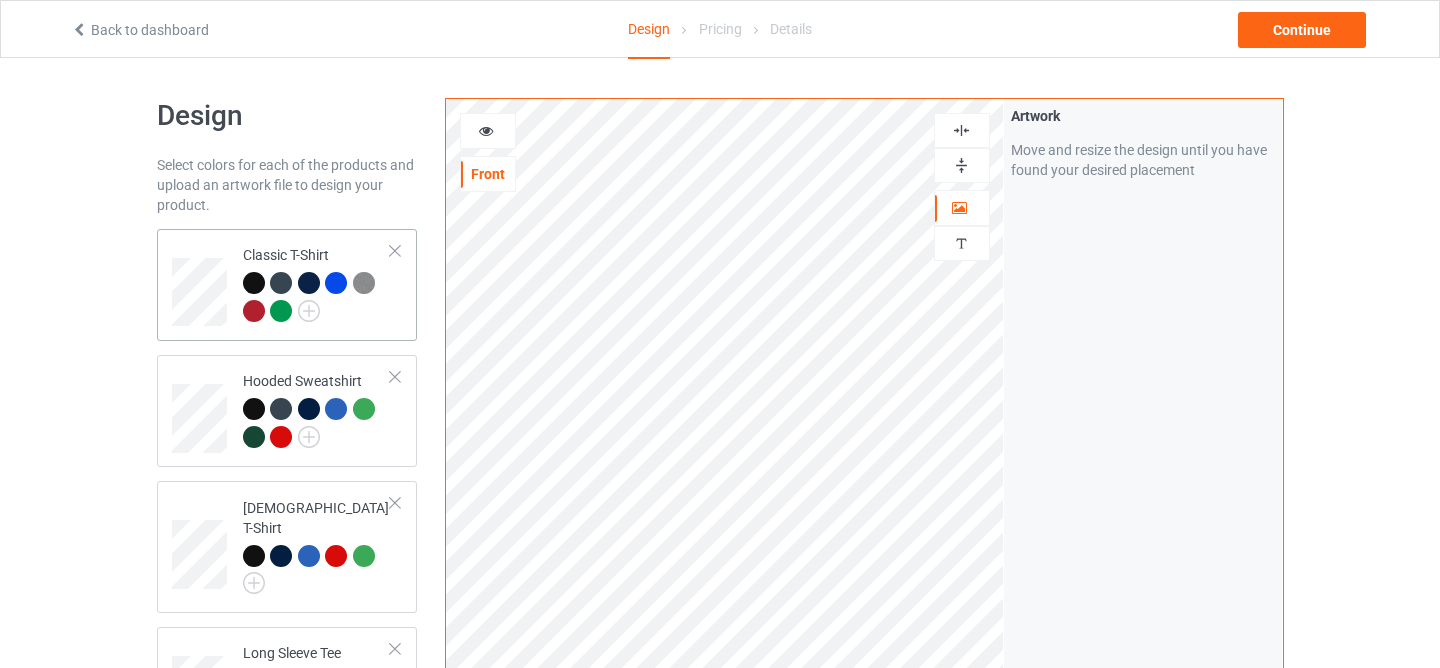click at bounding box center (254, 283) 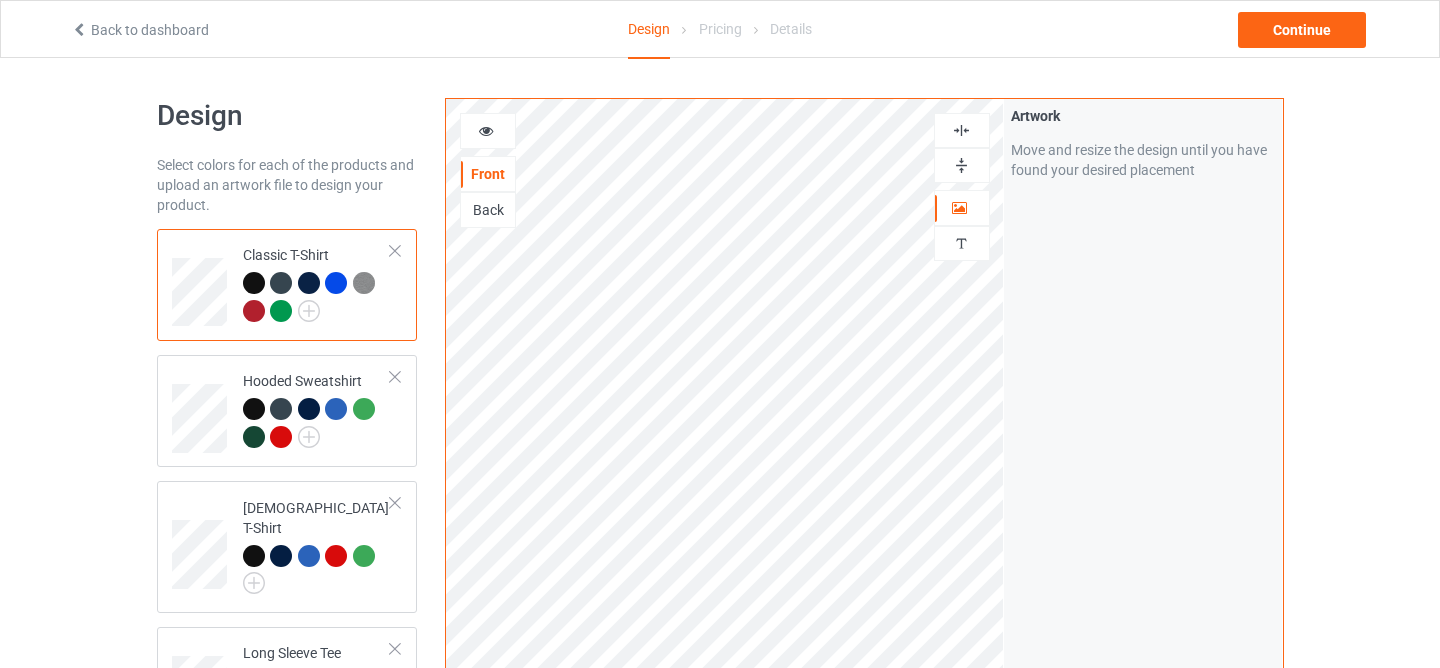 scroll, scrollTop: 0, scrollLeft: 0, axis: both 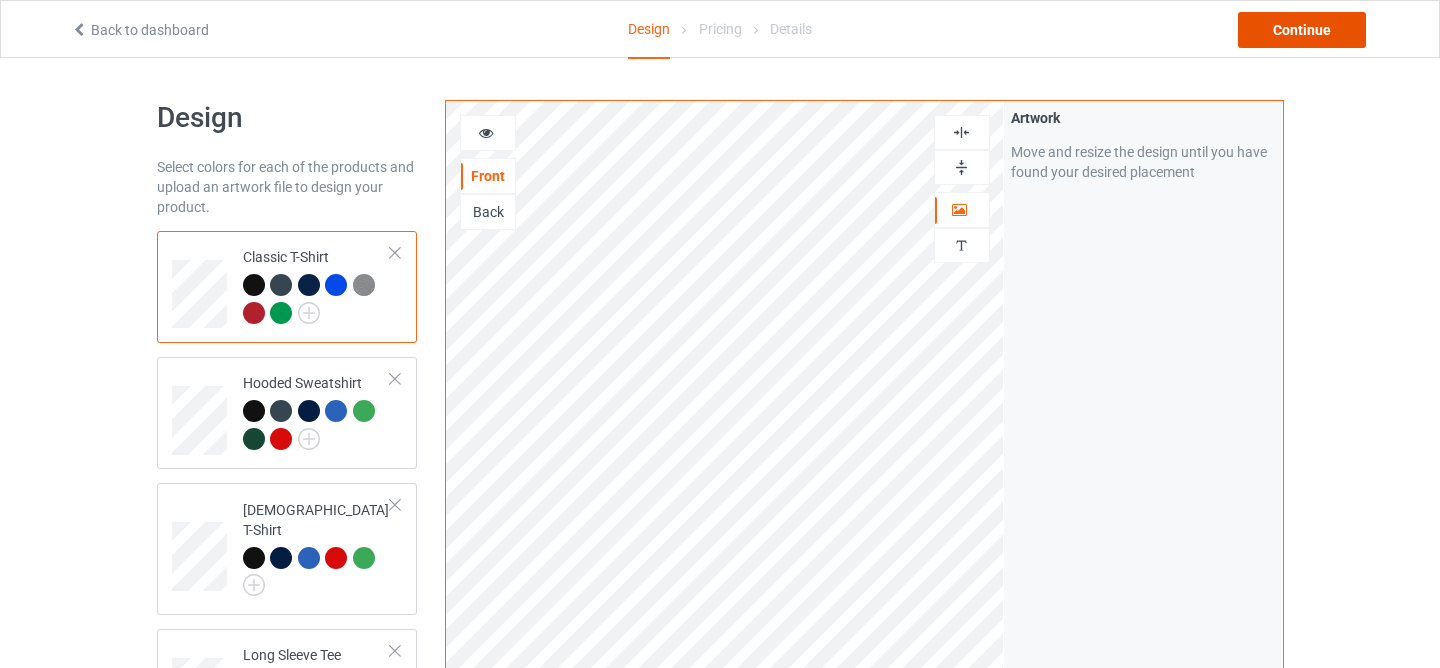 click on "Continue" at bounding box center (1302, 30) 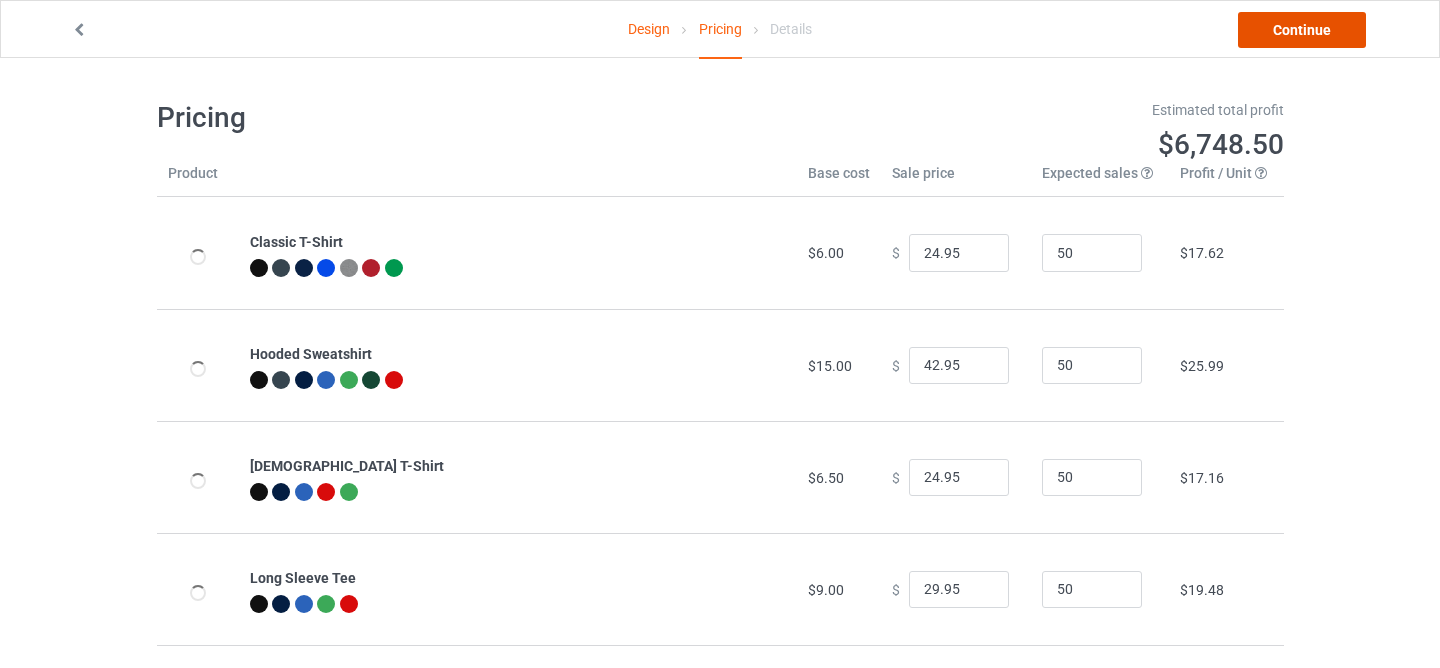 click on "Continue" at bounding box center [1302, 30] 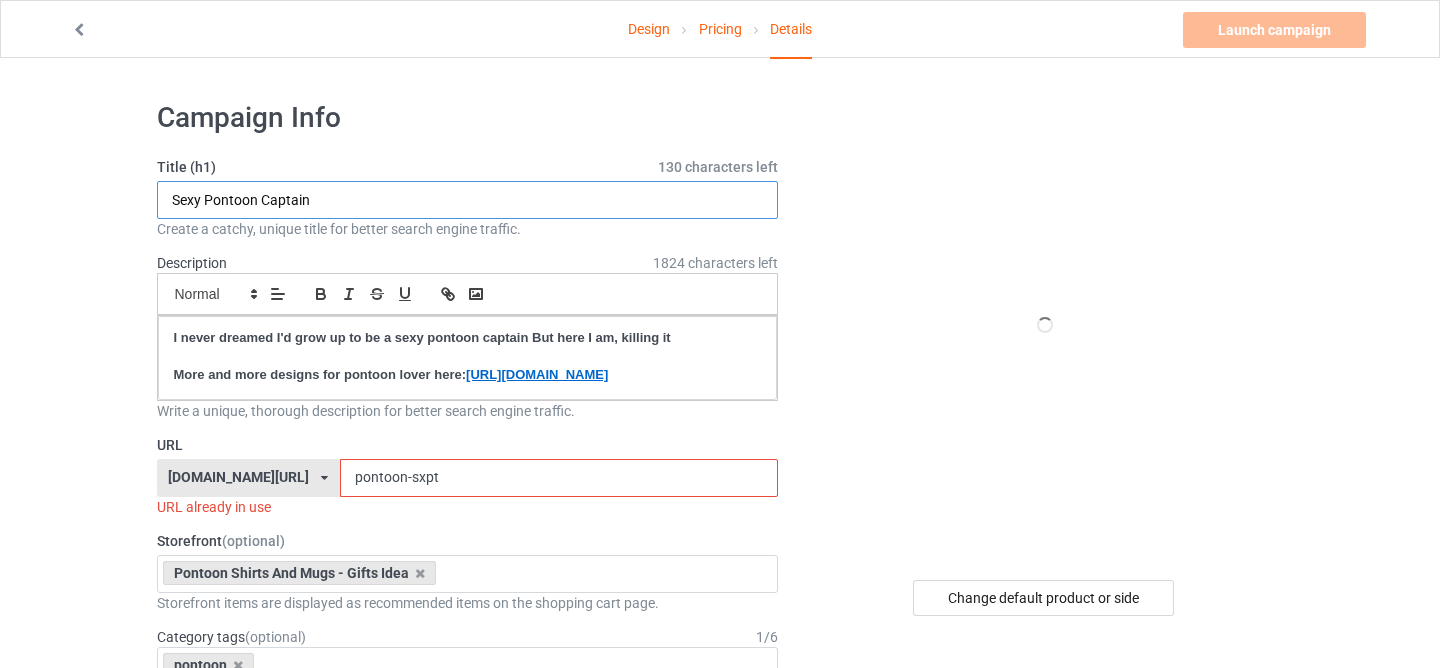 click on "Sexy Pontoon Captain" at bounding box center (468, 200) 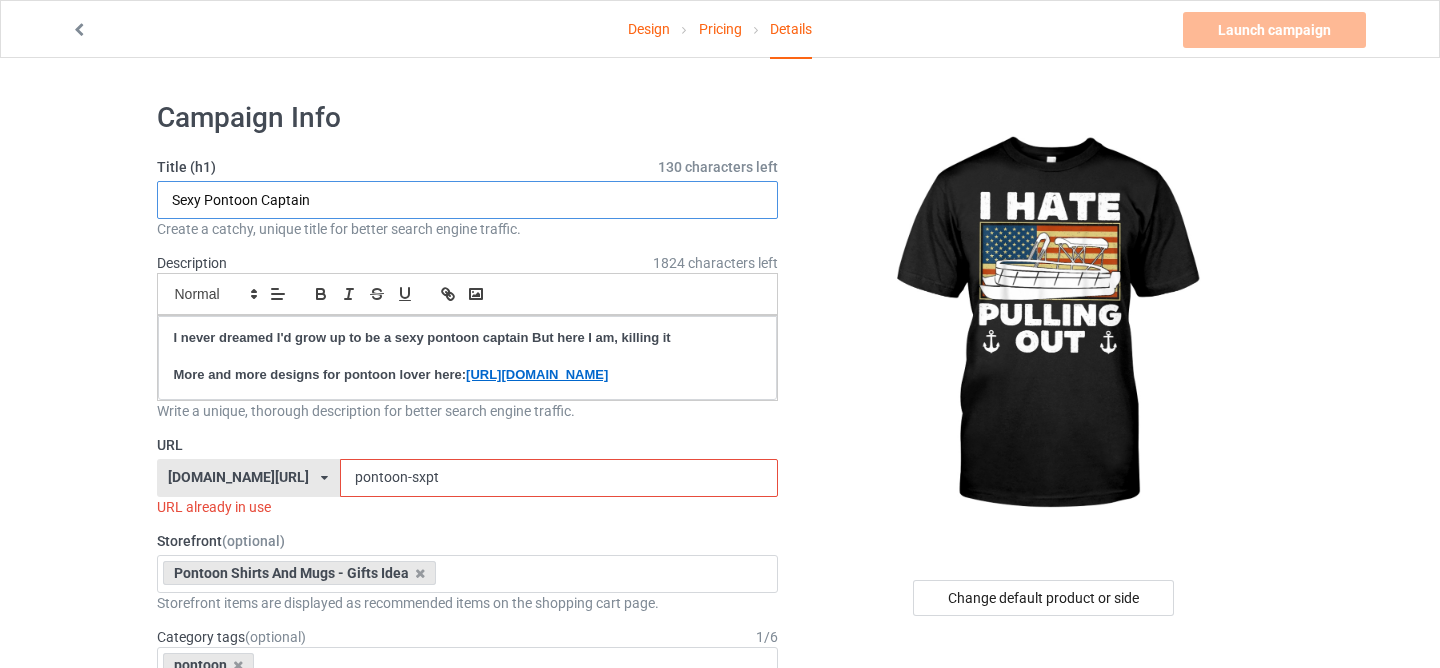 click on "Sexy Pontoon Captain" at bounding box center [468, 200] 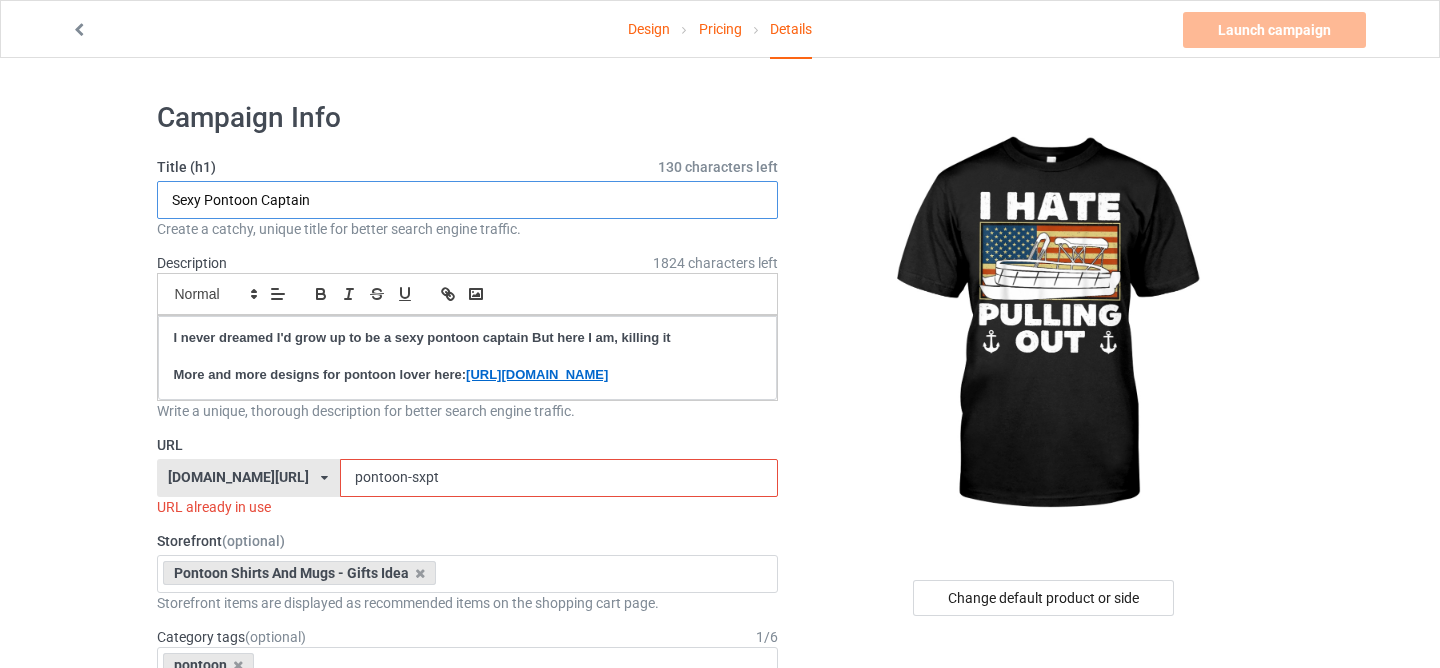 click on "Sexy Pontoon Captain" at bounding box center (468, 200) 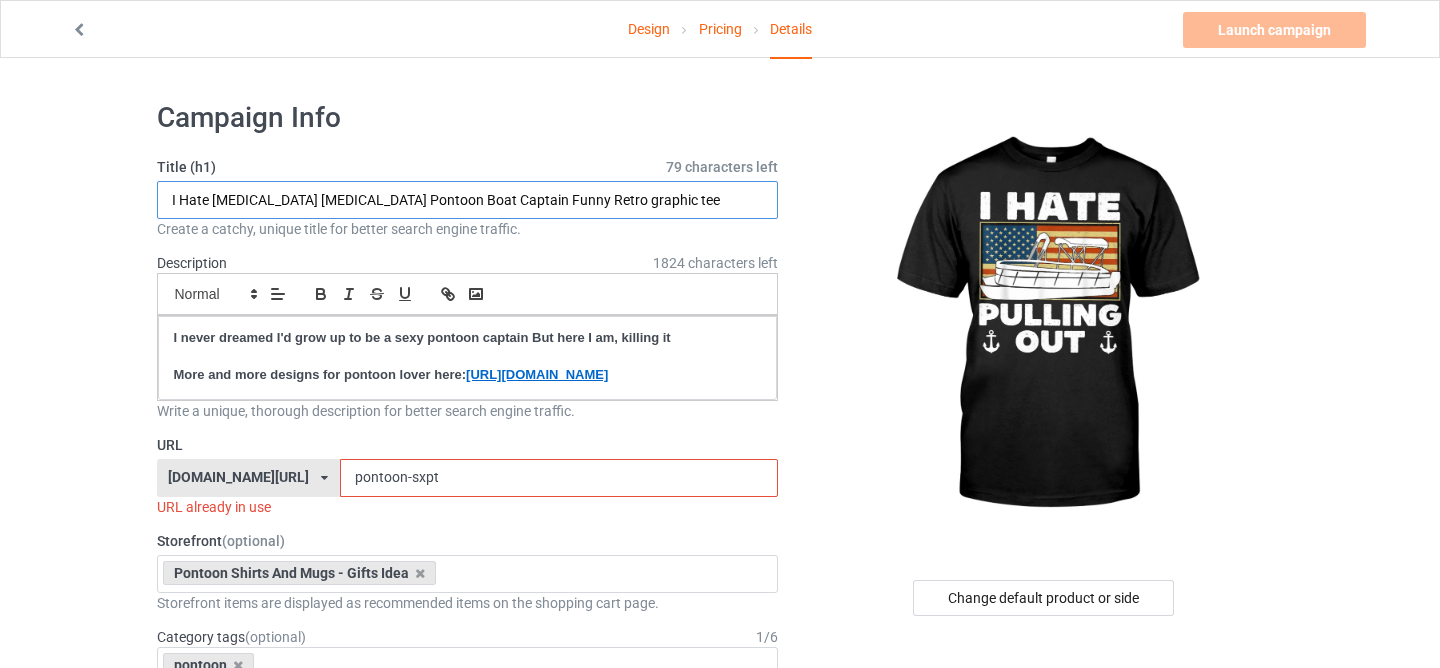 type on "I Hate Pulling Out Boating Pontoon Boat Captain Funny Retro graphic tee" 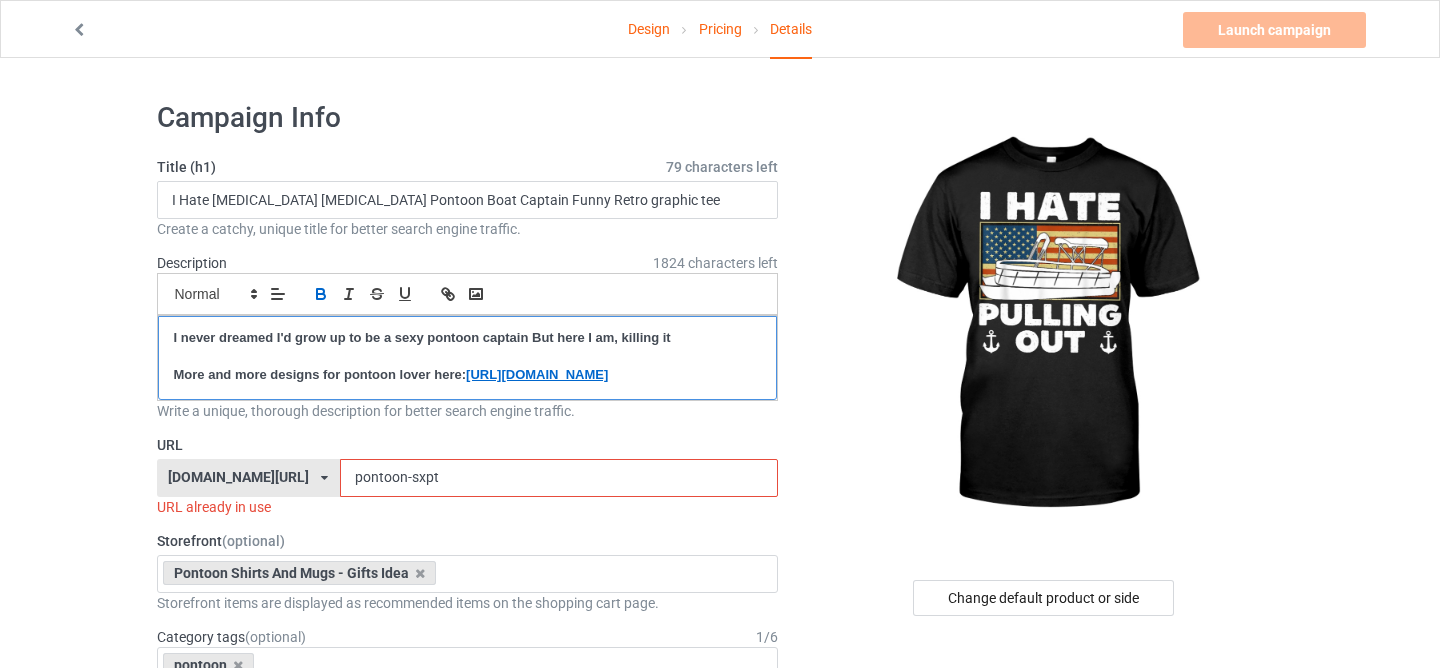 click on "I never dreamed I'd grow up to be a sexy pontoon captain But here I am, killing it" at bounding box center (422, 337) 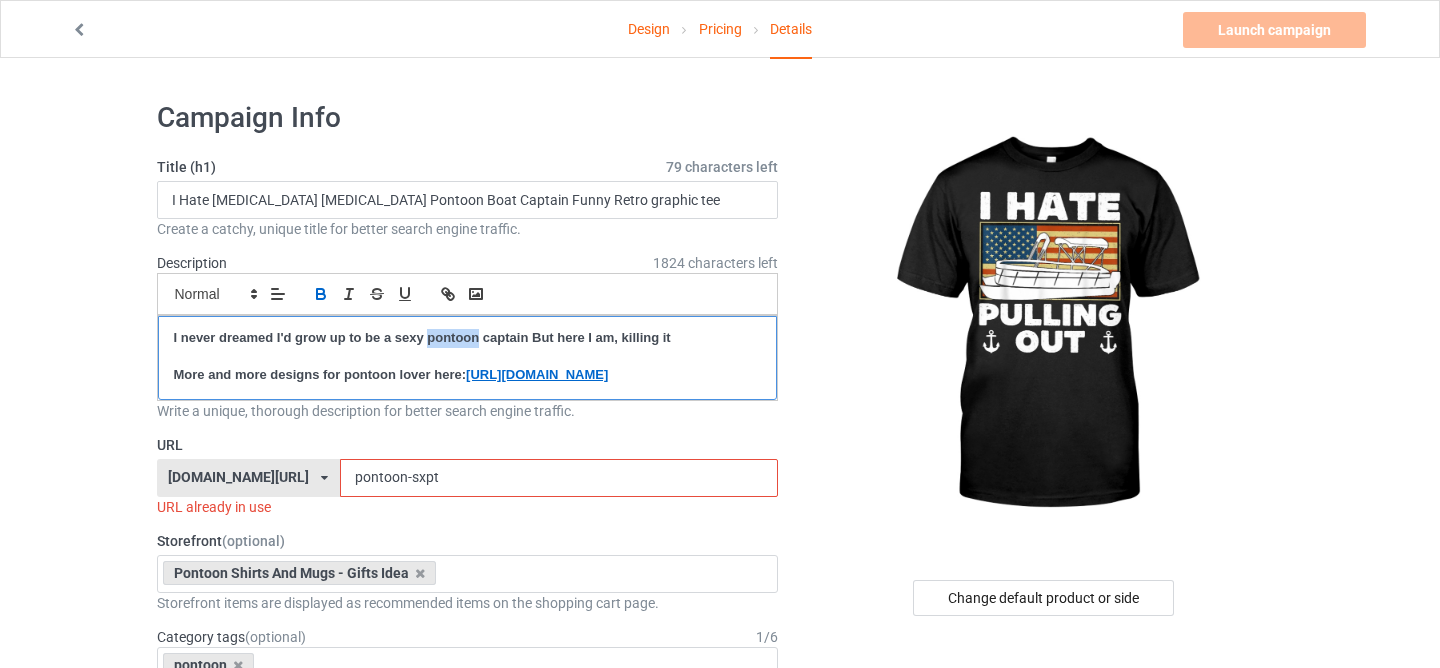 click on "I never dreamed I'd grow up to be a sexy pontoon captain But here I am, killing it" at bounding box center (422, 337) 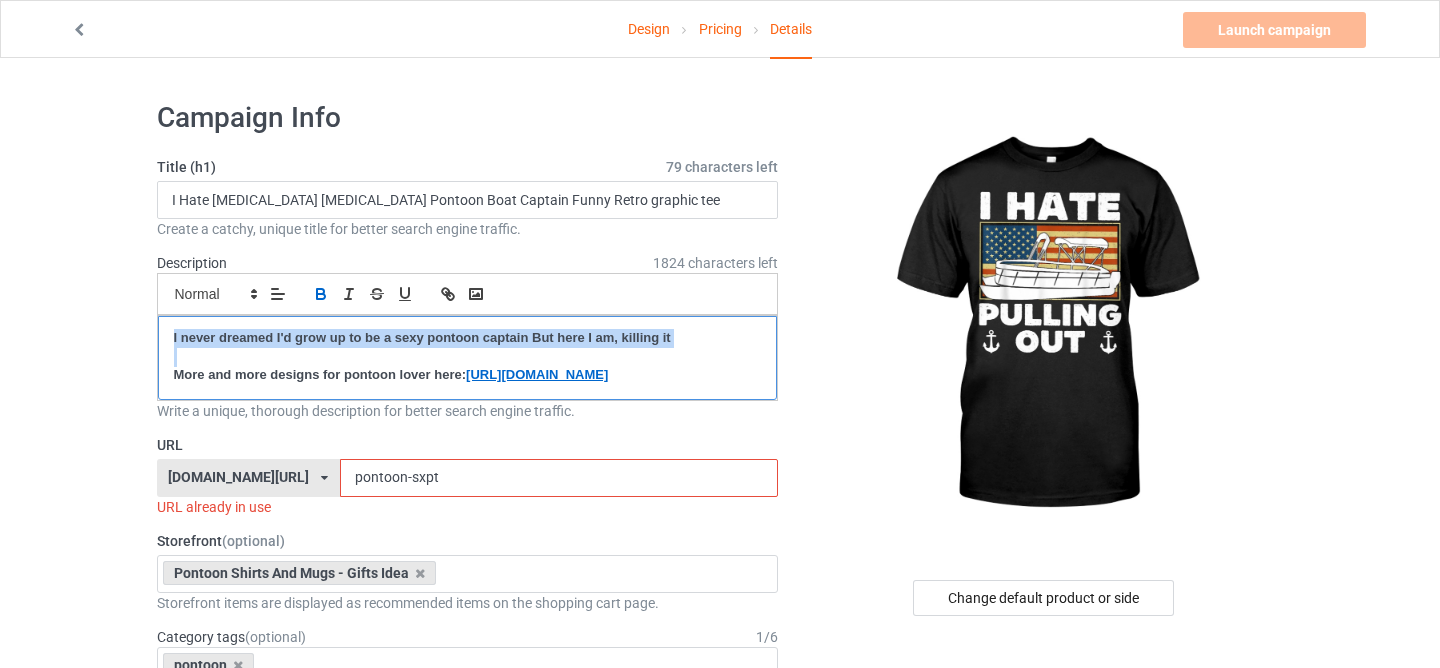 scroll, scrollTop: 0, scrollLeft: 0, axis: both 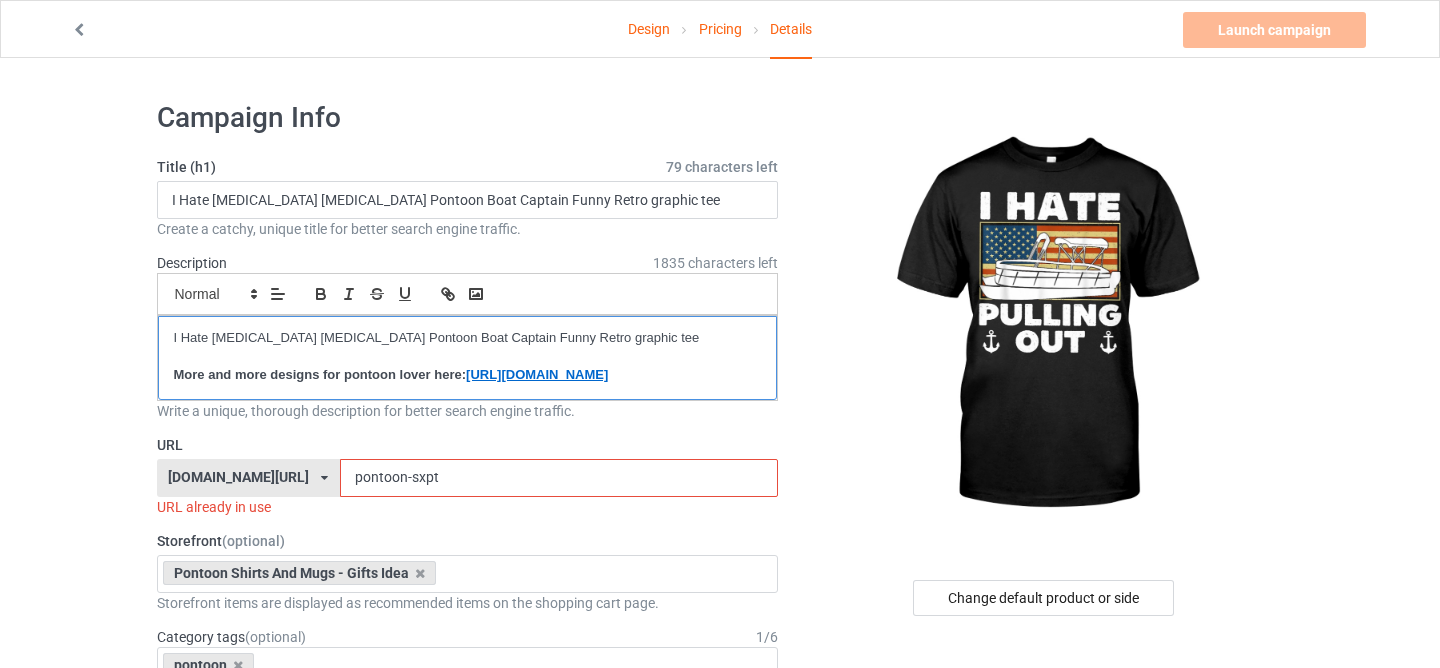 click on "I Hate Pulling Out Boating Pontoon Boat Captain Funny Retro graphic tee" at bounding box center (468, 338) 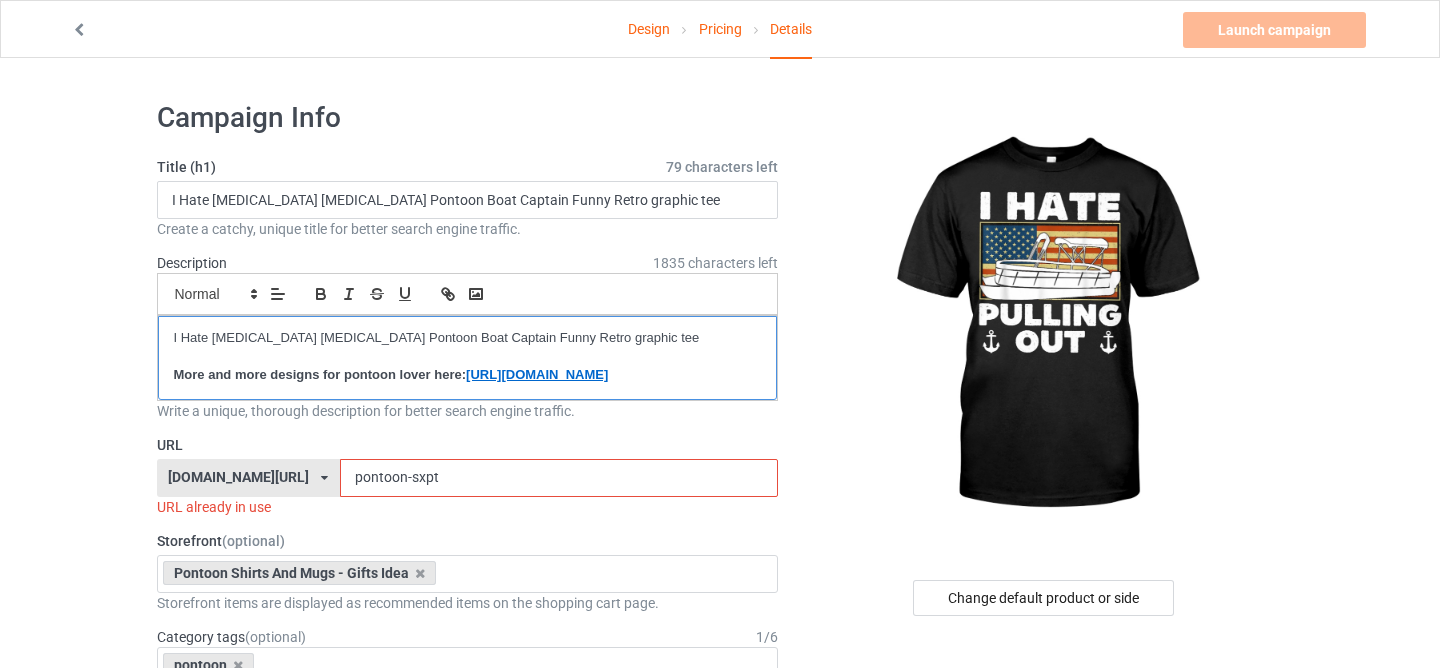 click on "I Hate Pulling Out Boating Pontoon Boat Captain Funny Retro graphic tee" at bounding box center [468, 338] 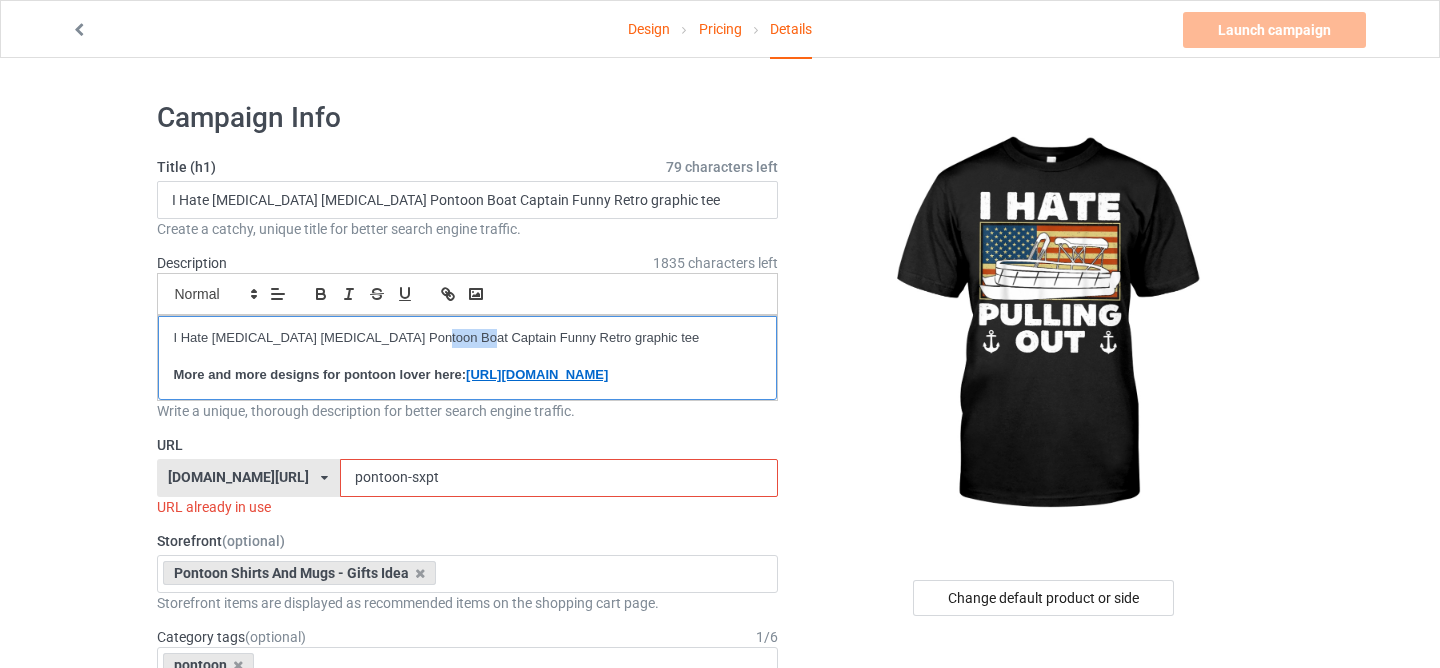 click on "I Hate Pulling Out Boating Pontoon Boat Captain Funny Retro graphic tee" at bounding box center (468, 338) 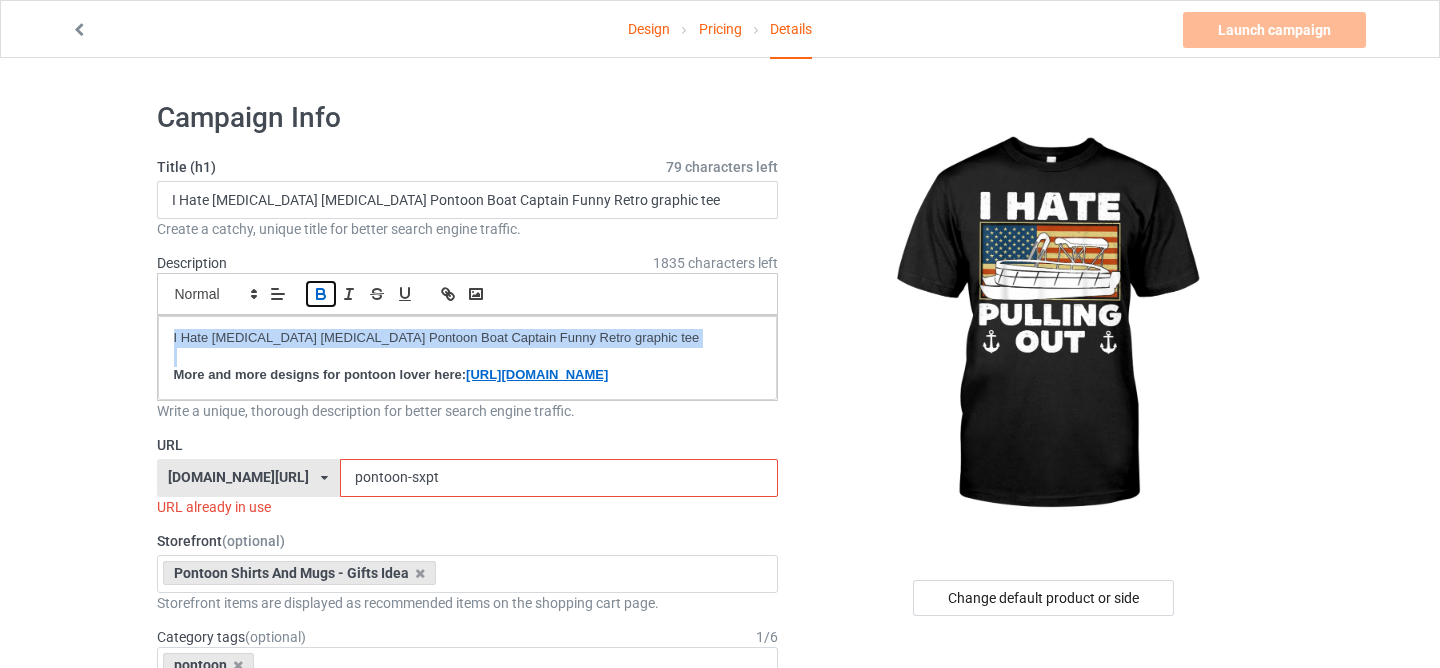 click 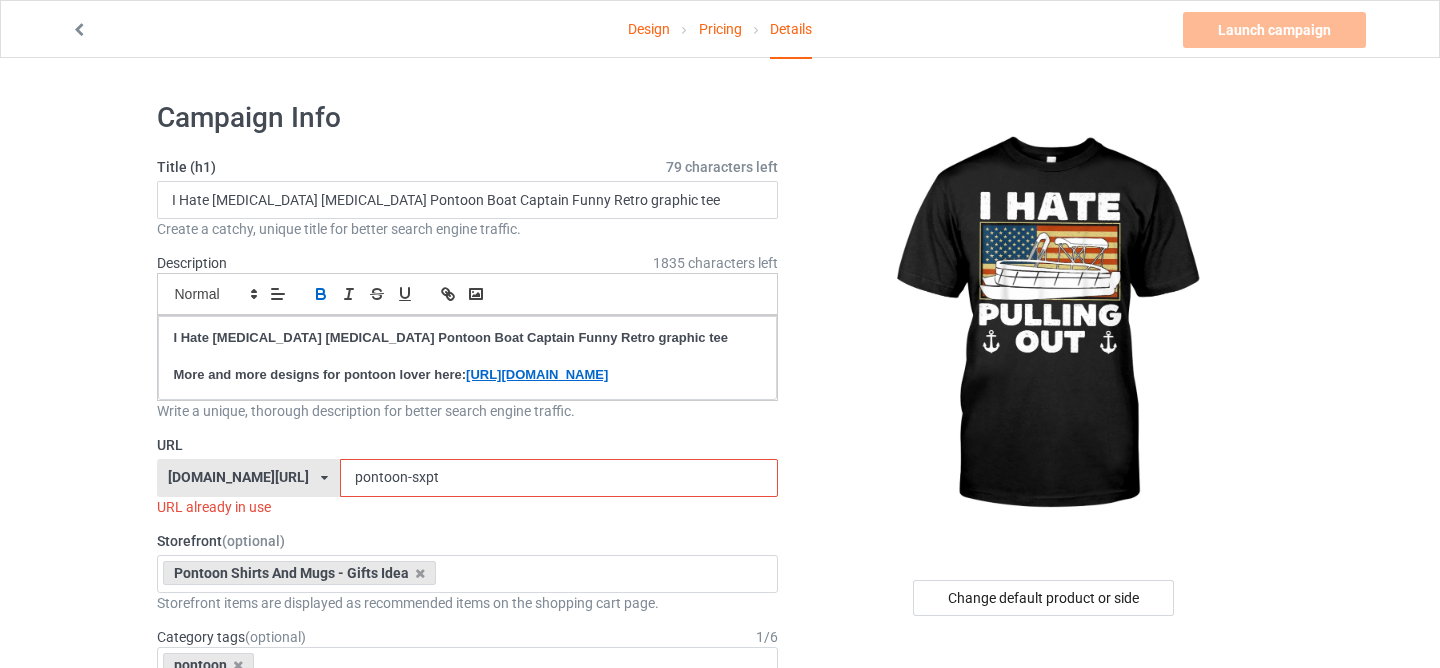 drag, startPoint x: 387, startPoint y: 499, endPoint x: 450, endPoint y: 501, distance: 63.03174 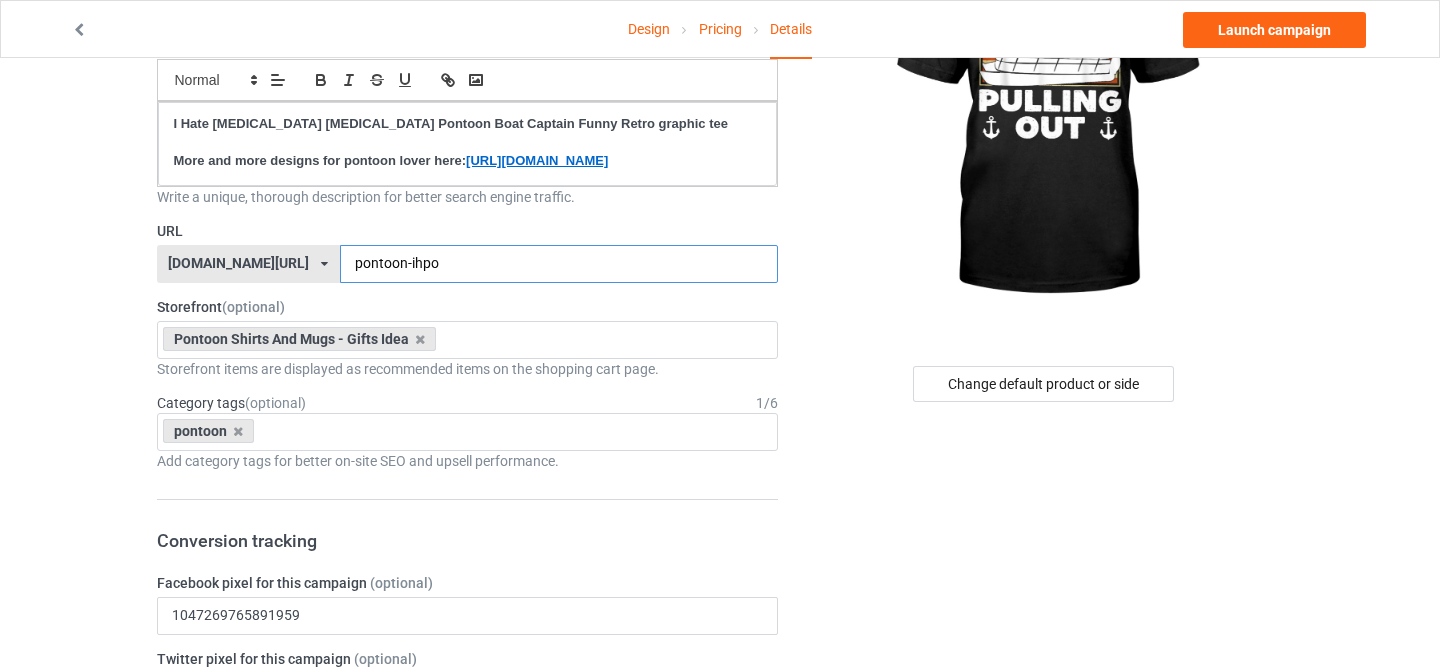 scroll, scrollTop: 0, scrollLeft: 0, axis: both 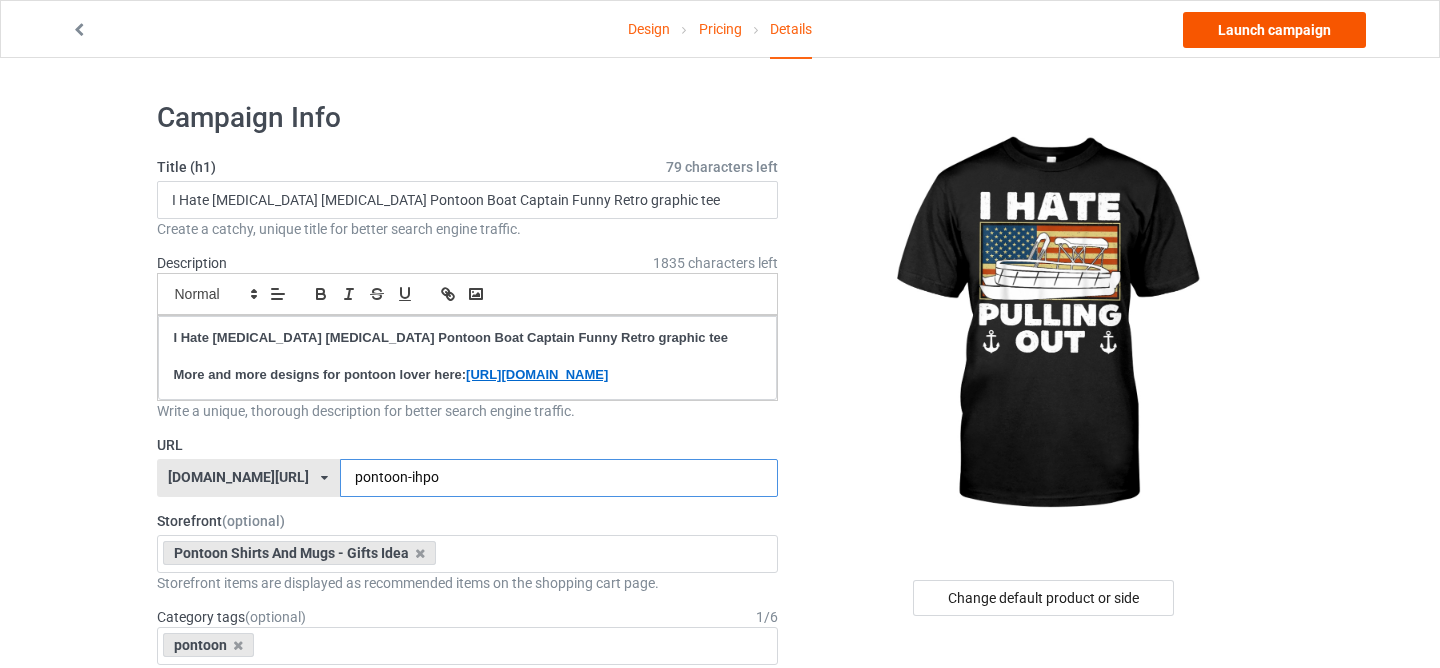 type on "pontoon-ihpo" 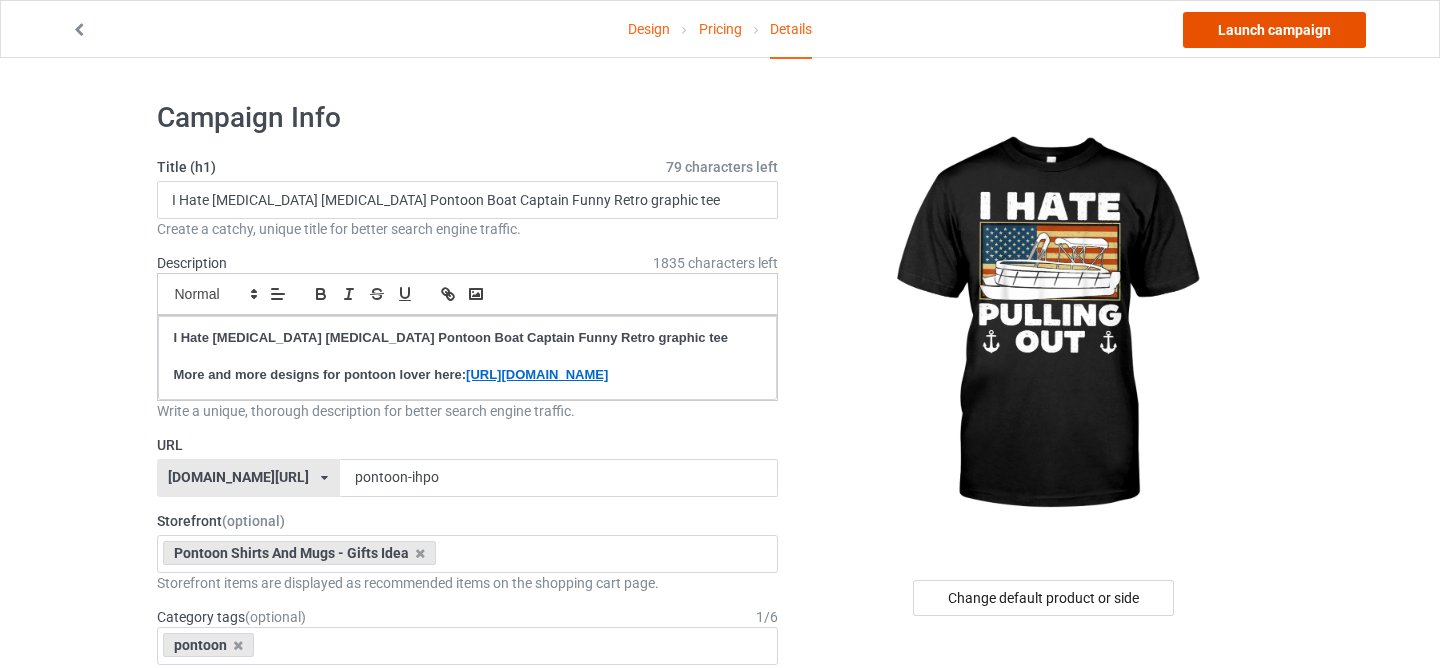 click on "Launch campaign" at bounding box center [1274, 30] 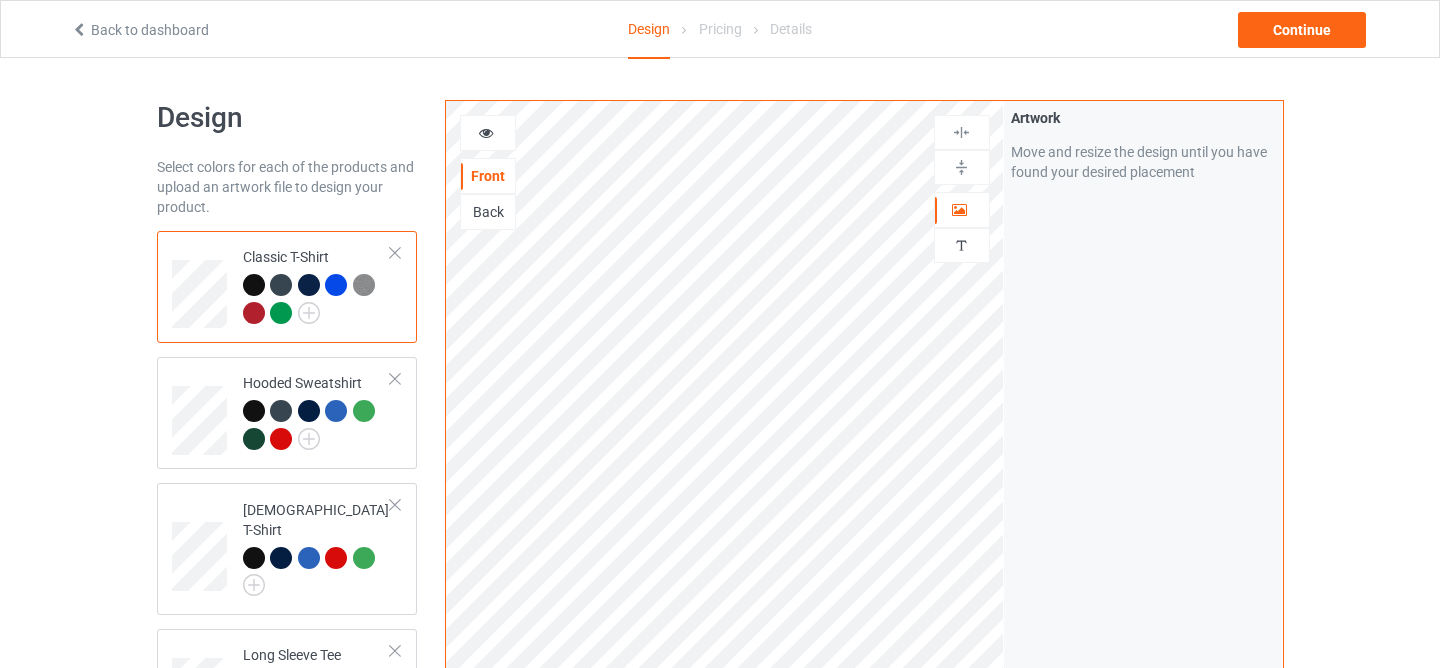 scroll, scrollTop: 0, scrollLeft: 0, axis: both 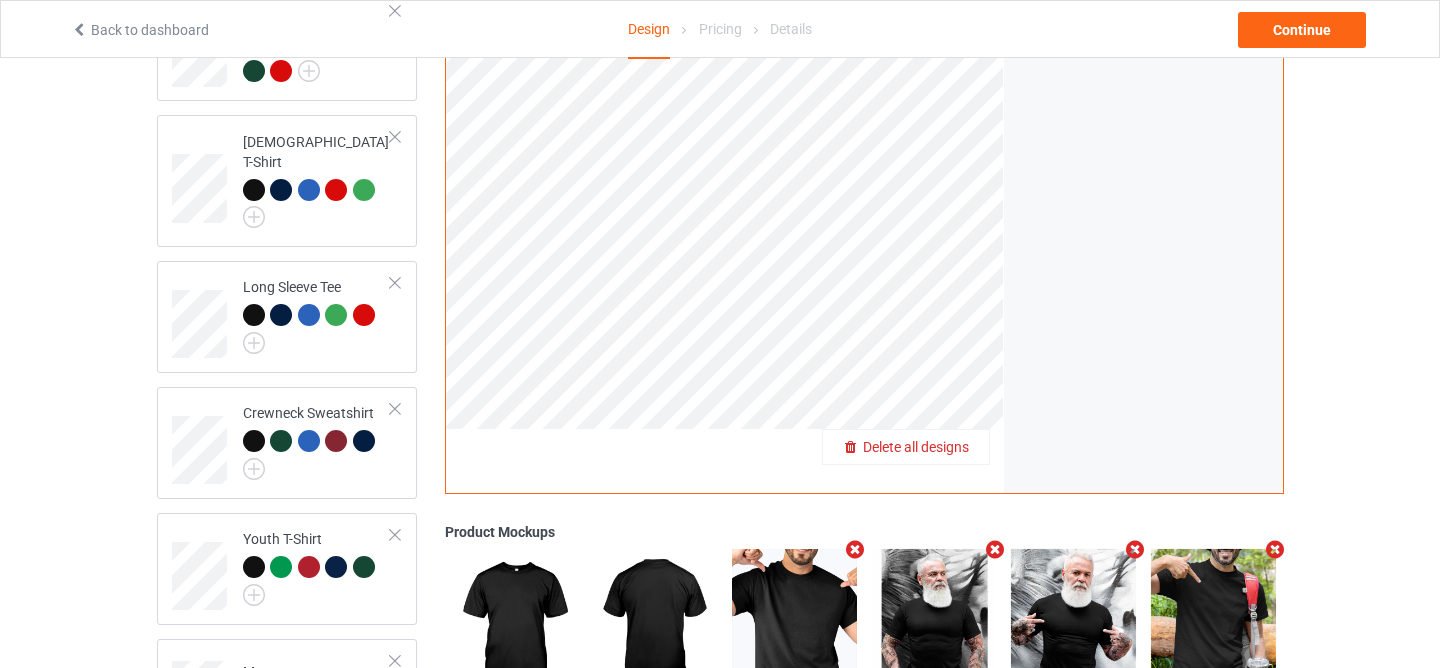 click on "Delete all designs" at bounding box center [916, 447] 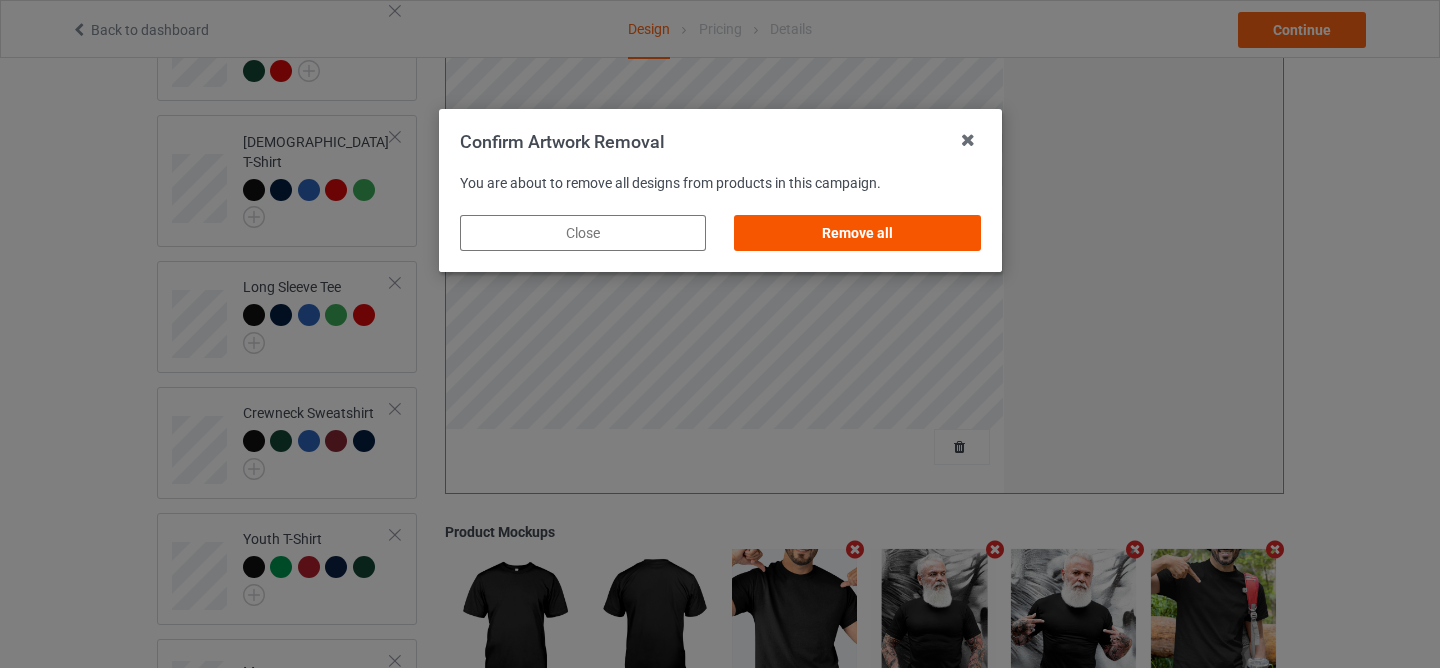 click on "Remove all" at bounding box center (857, 233) 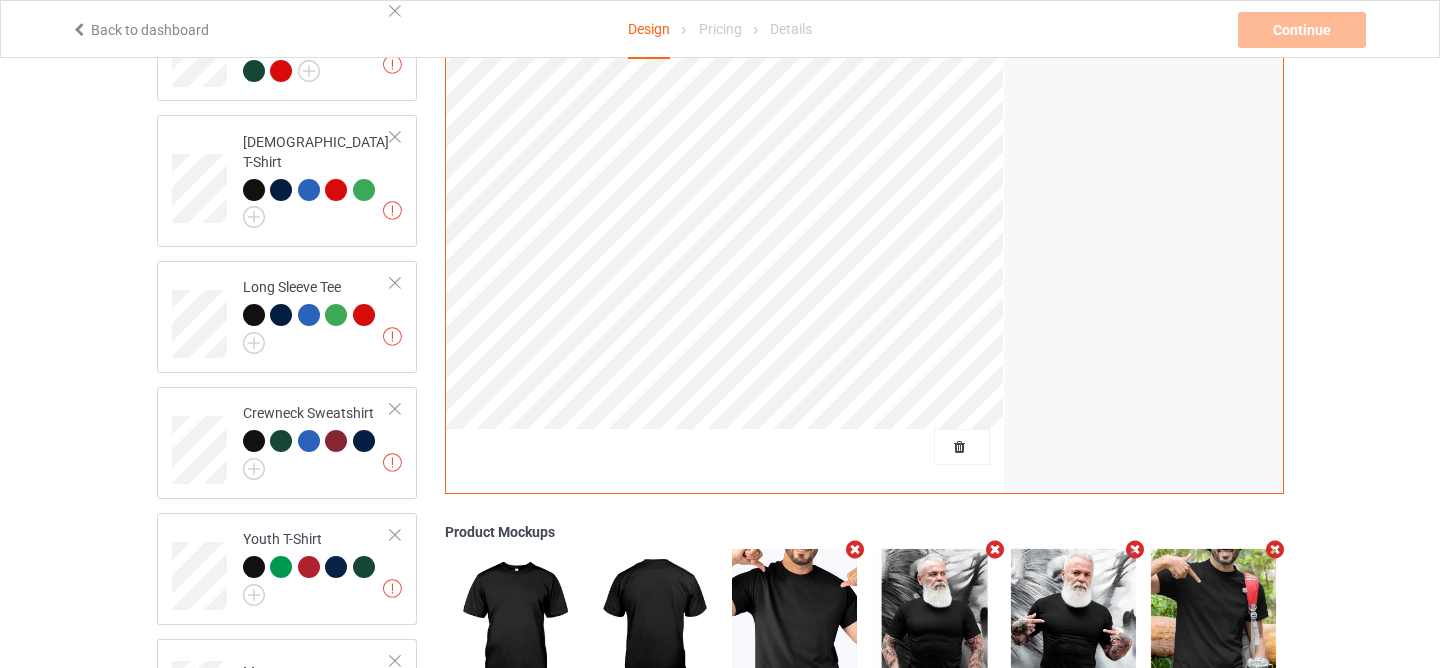 scroll, scrollTop: 0, scrollLeft: 0, axis: both 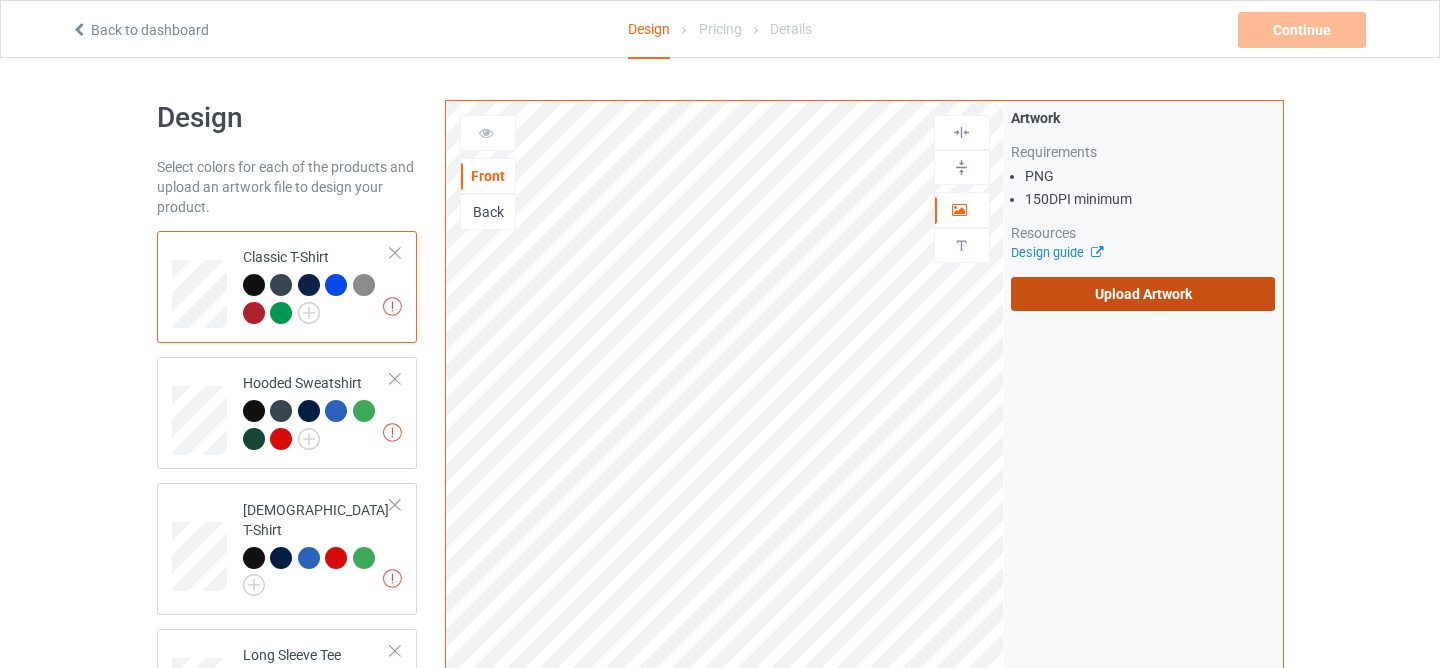 click on "Upload Artwork" at bounding box center [1143, 294] 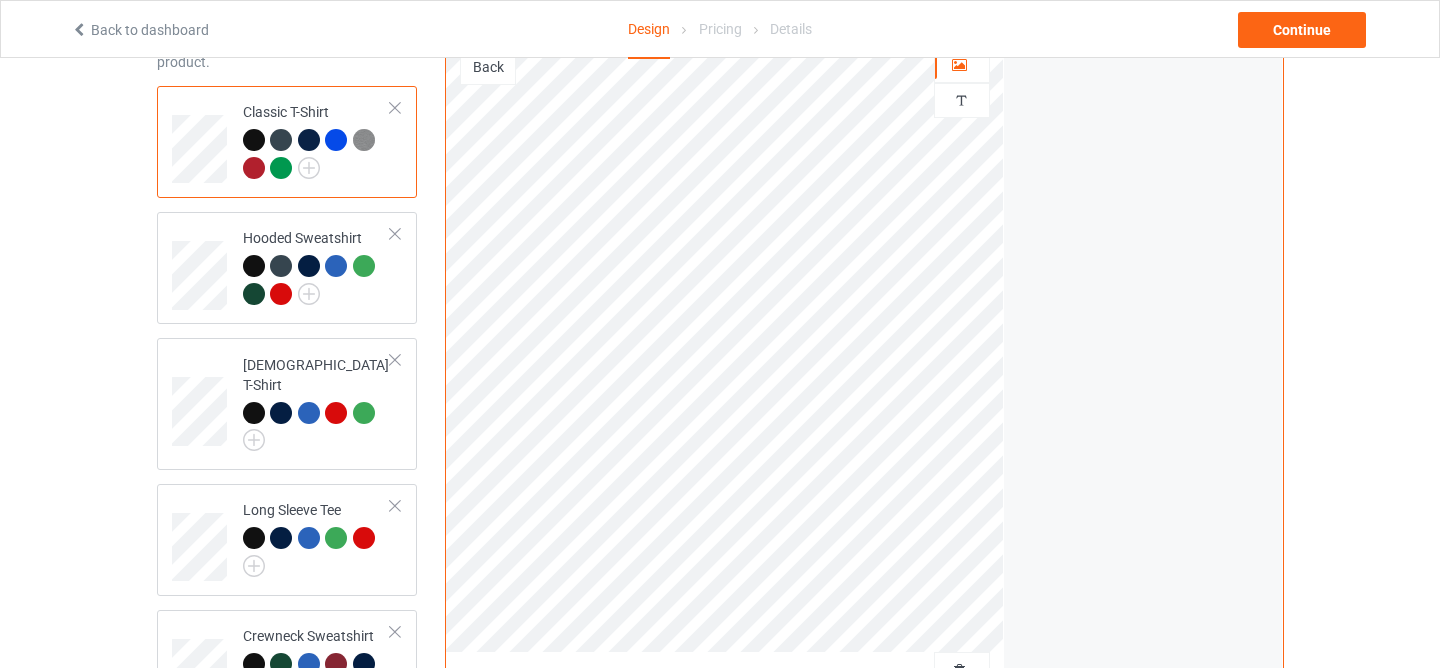 scroll, scrollTop: 626, scrollLeft: 0, axis: vertical 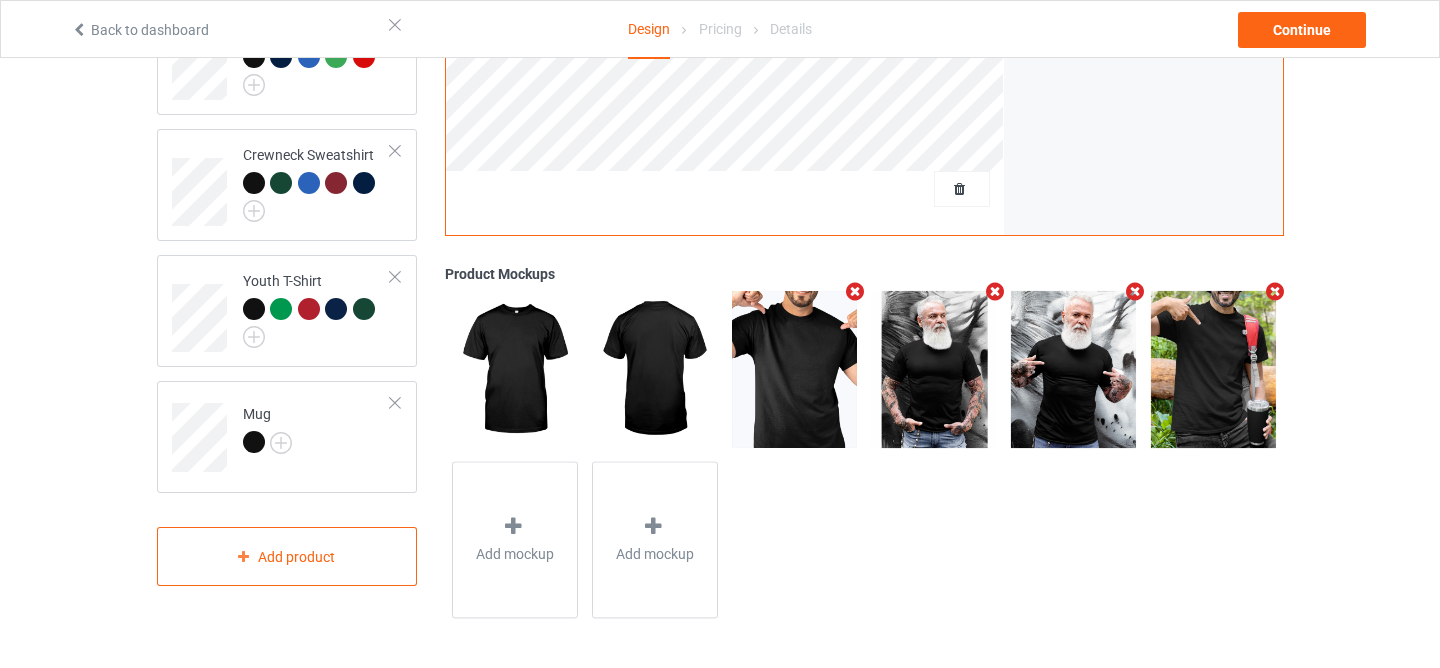 click at bounding box center [855, 291] 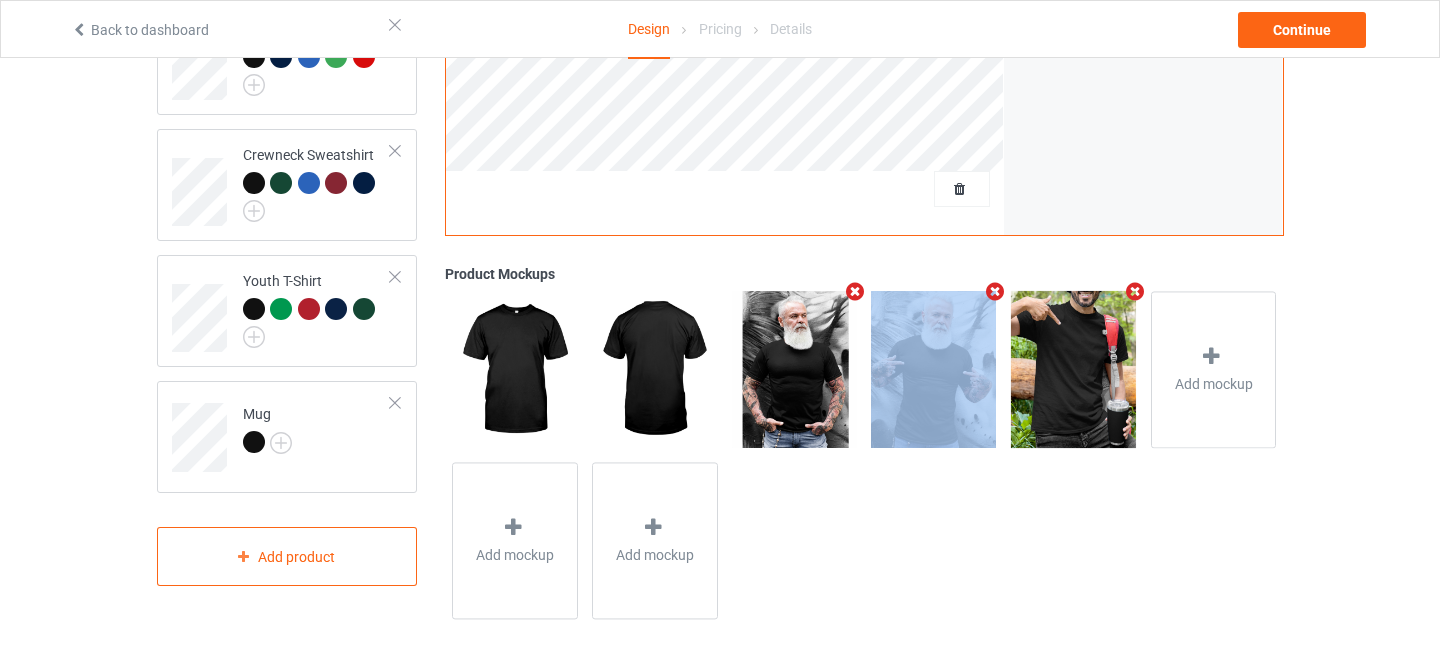 click at bounding box center [855, 291] 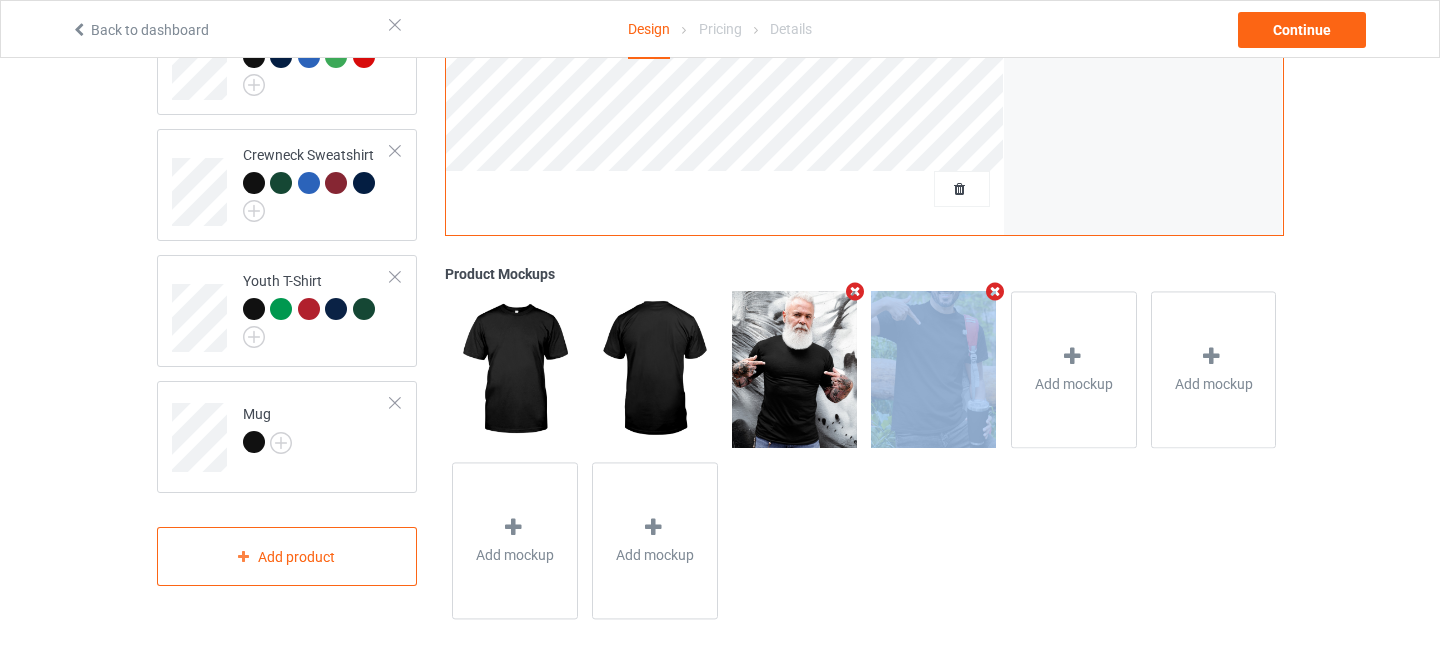 click at bounding box center (855, 291) 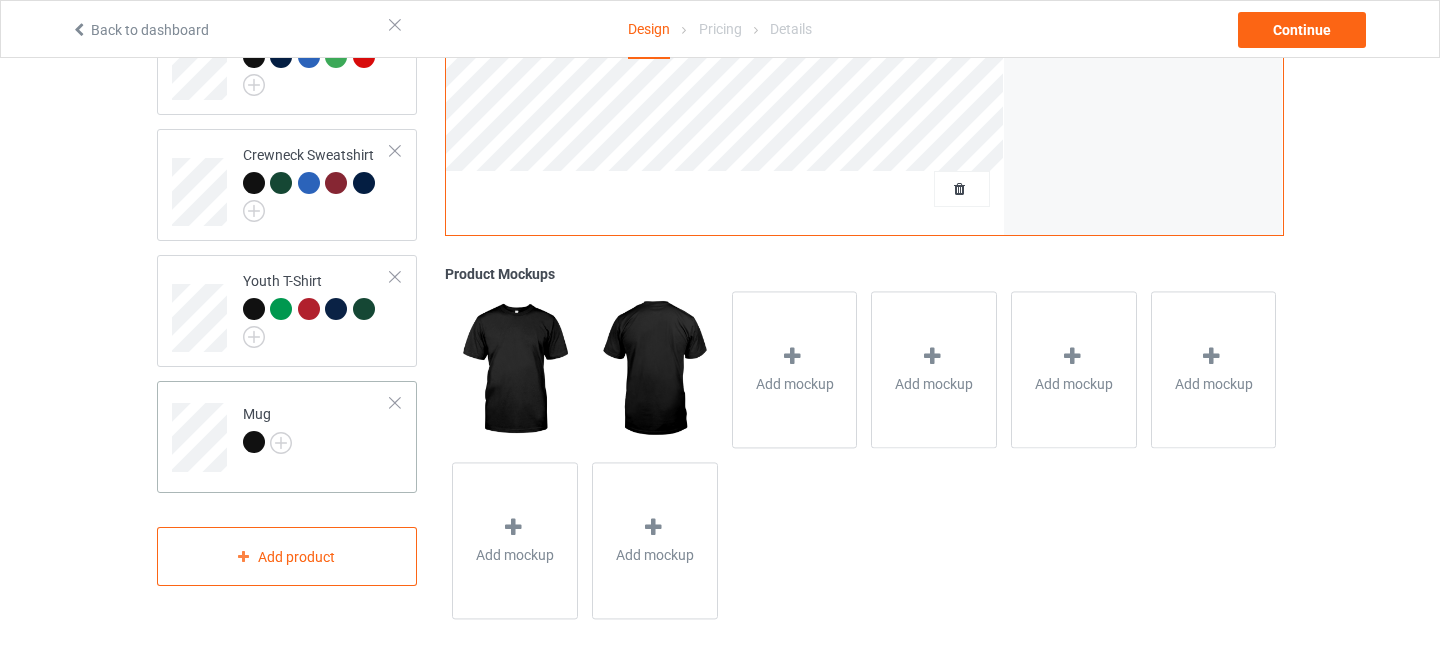 click at bounding box center (254, 442) 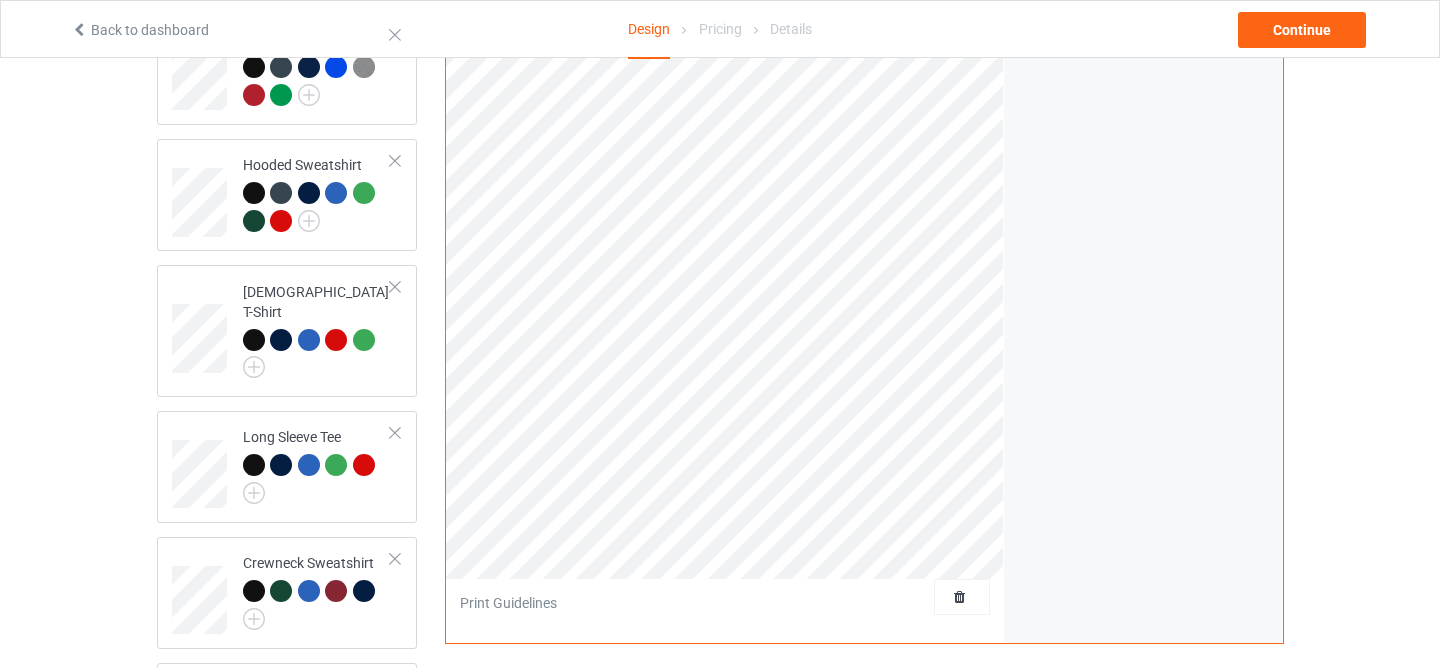 scroll, scrollTop: 67, scrollLeft: 0, axis: vertical 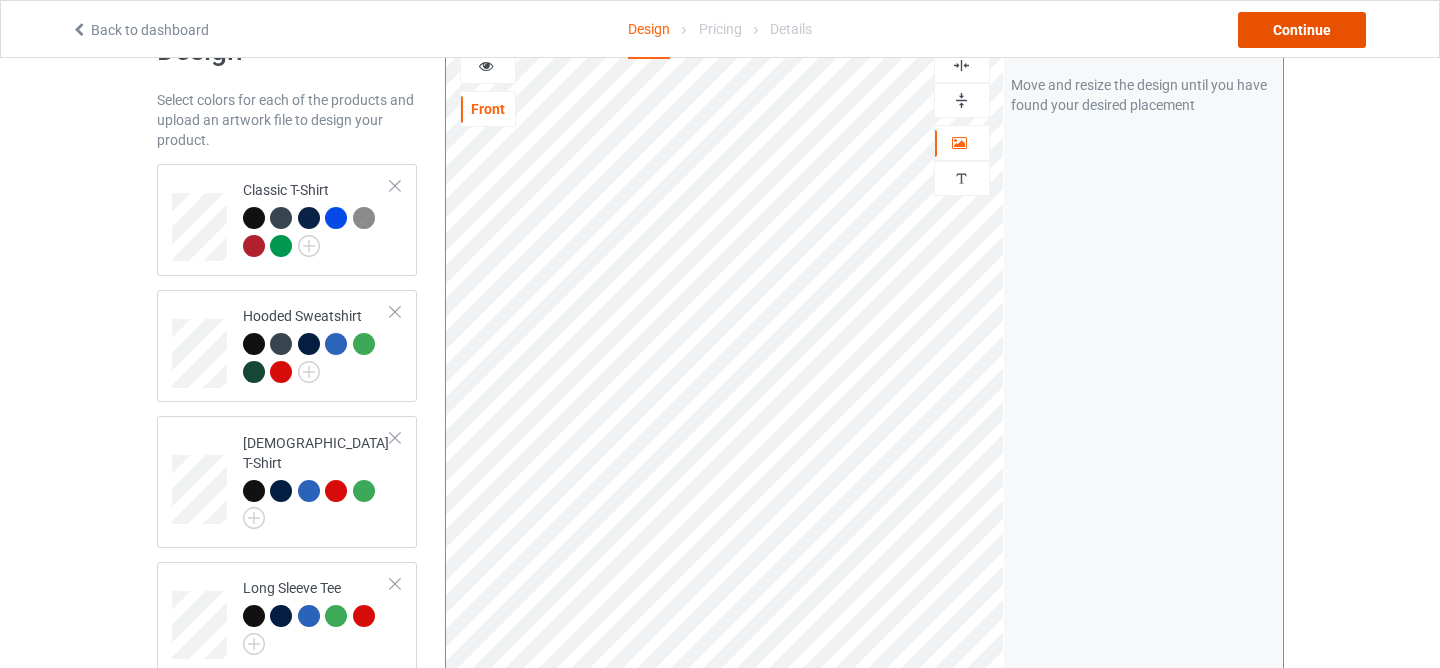 click on "Continue" at bounding box center (1302, 30) 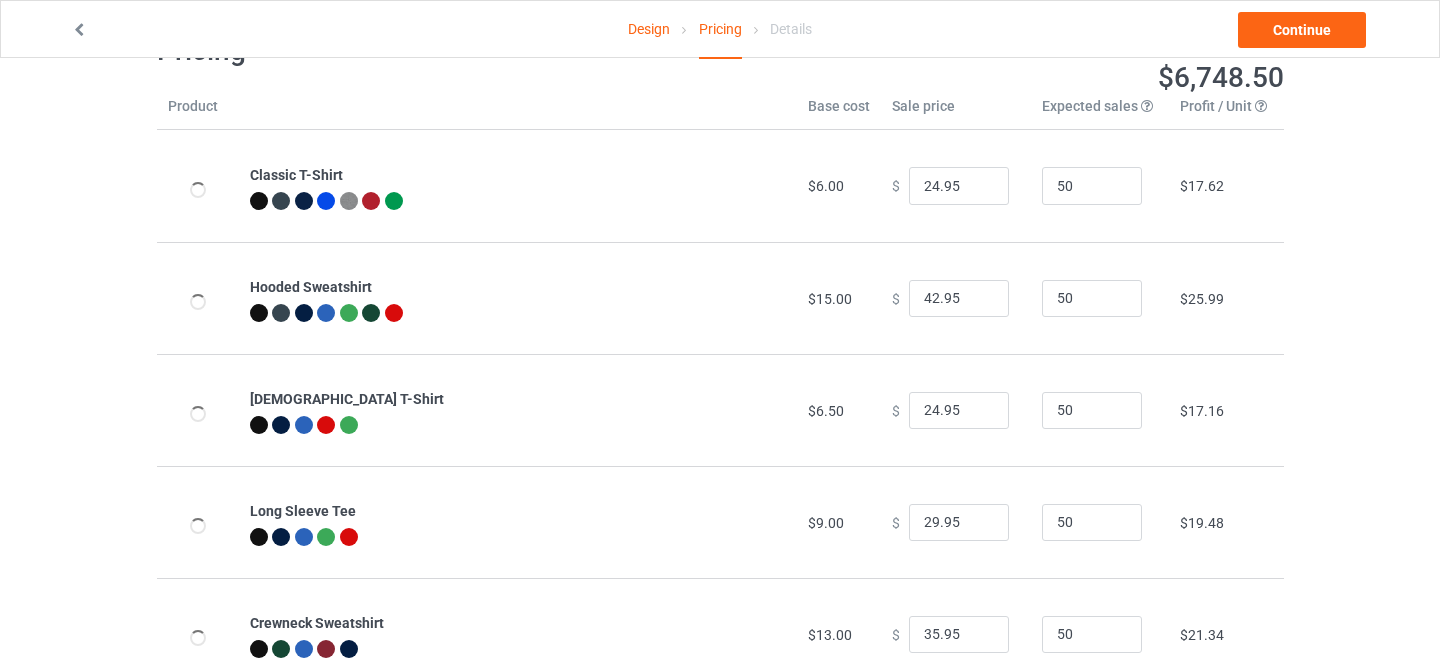 scroll, scrollTop: 0, scrollLeft: 0, axis: both 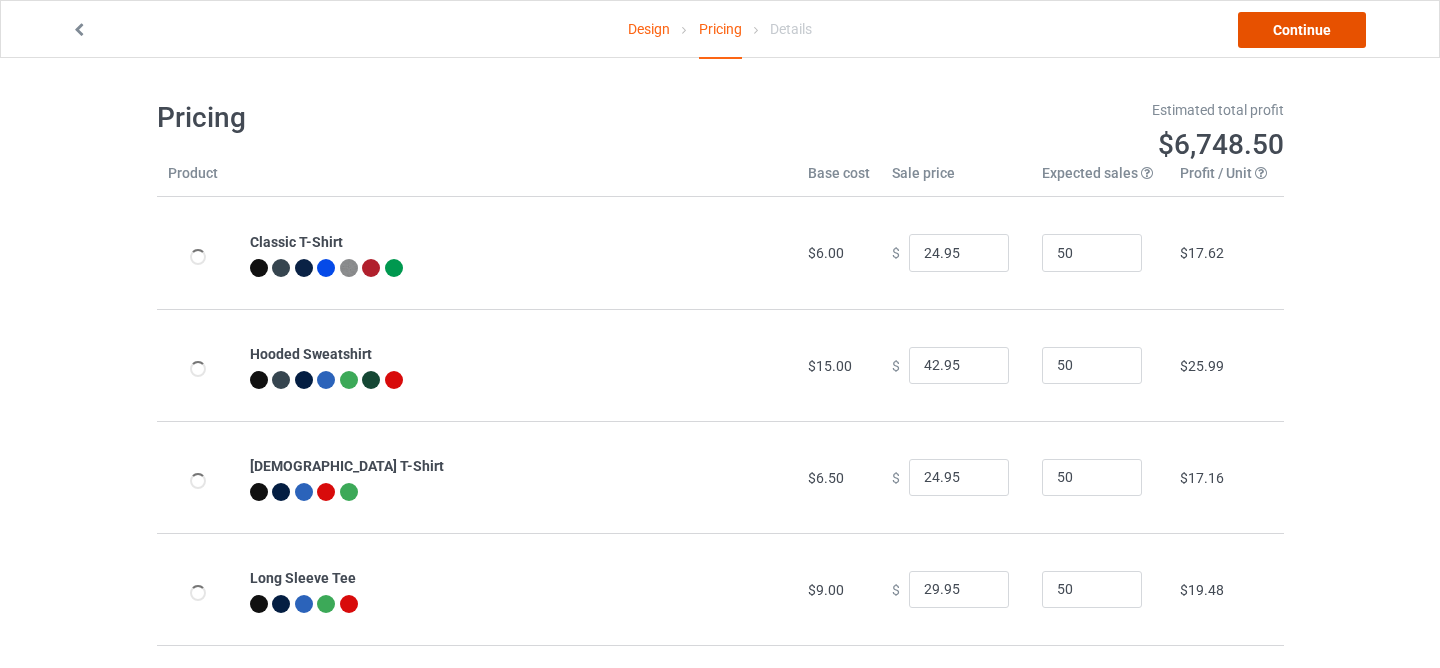 click on "Continue" at bounding box center [1302, 30] 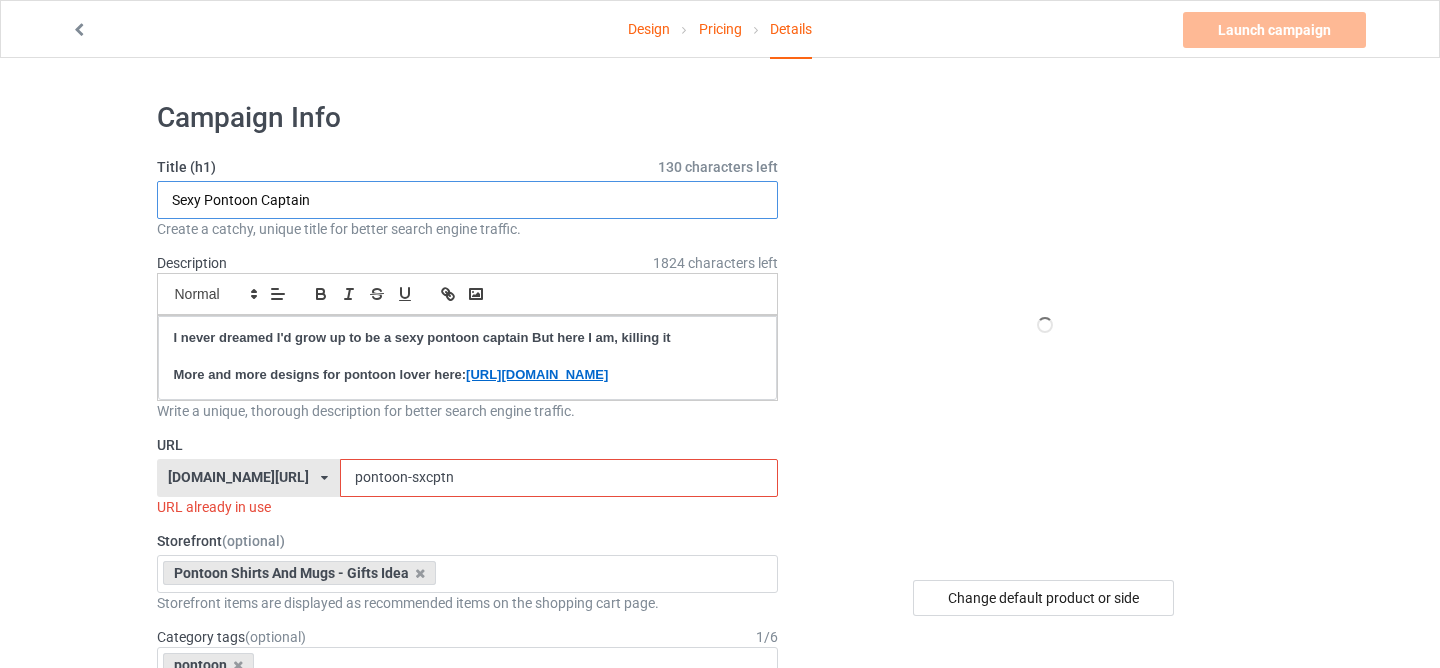 click on "Sexy Pontoon Captain" at bounding box center [468, 200] 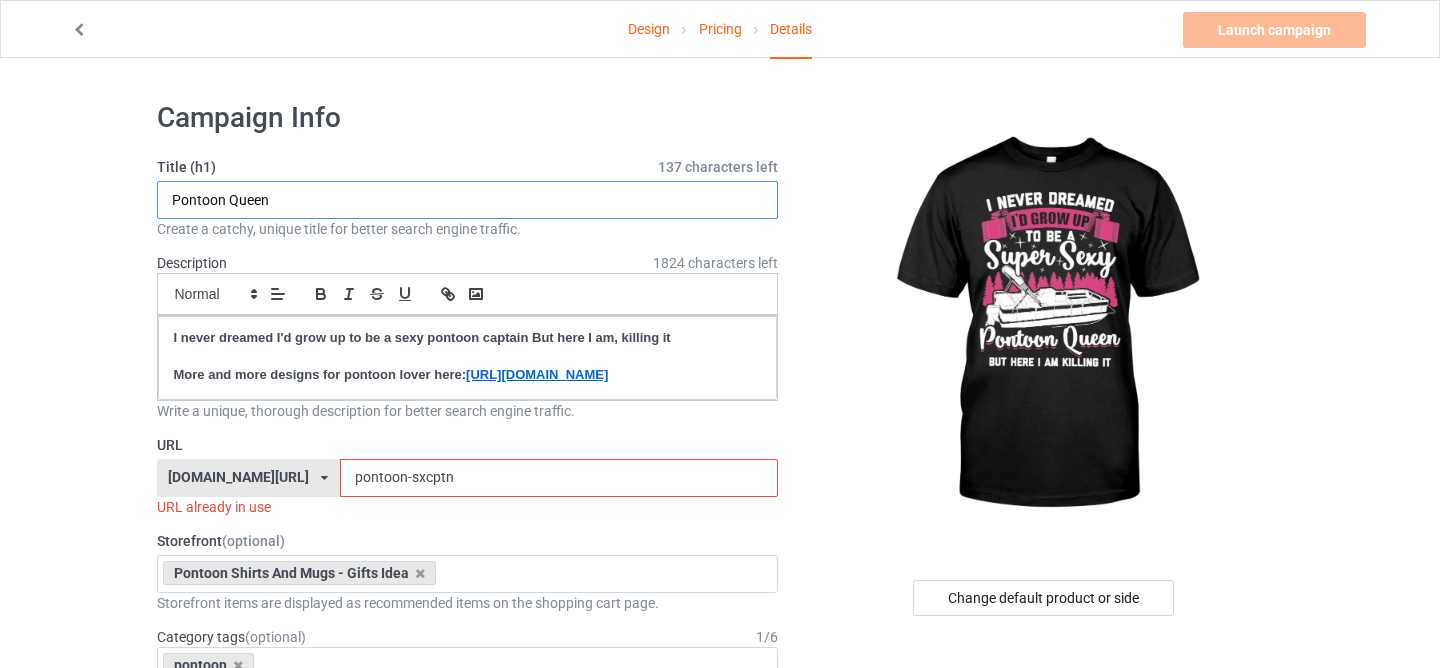 click on "Pontoon Queen" at bounding box center (468, 200) 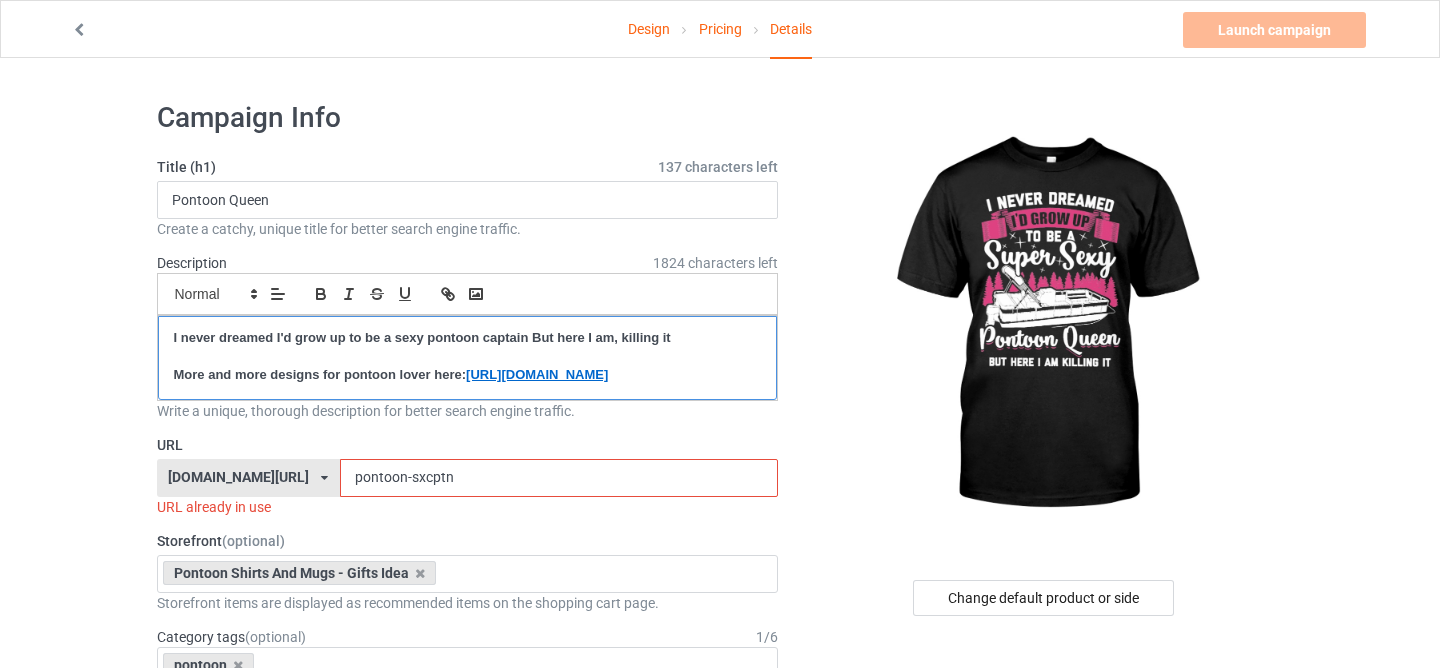 click on "I never dreamed I'd grow up to be a sexy pontoon captain But here I am, killing it" at bounding box center (422, 337) 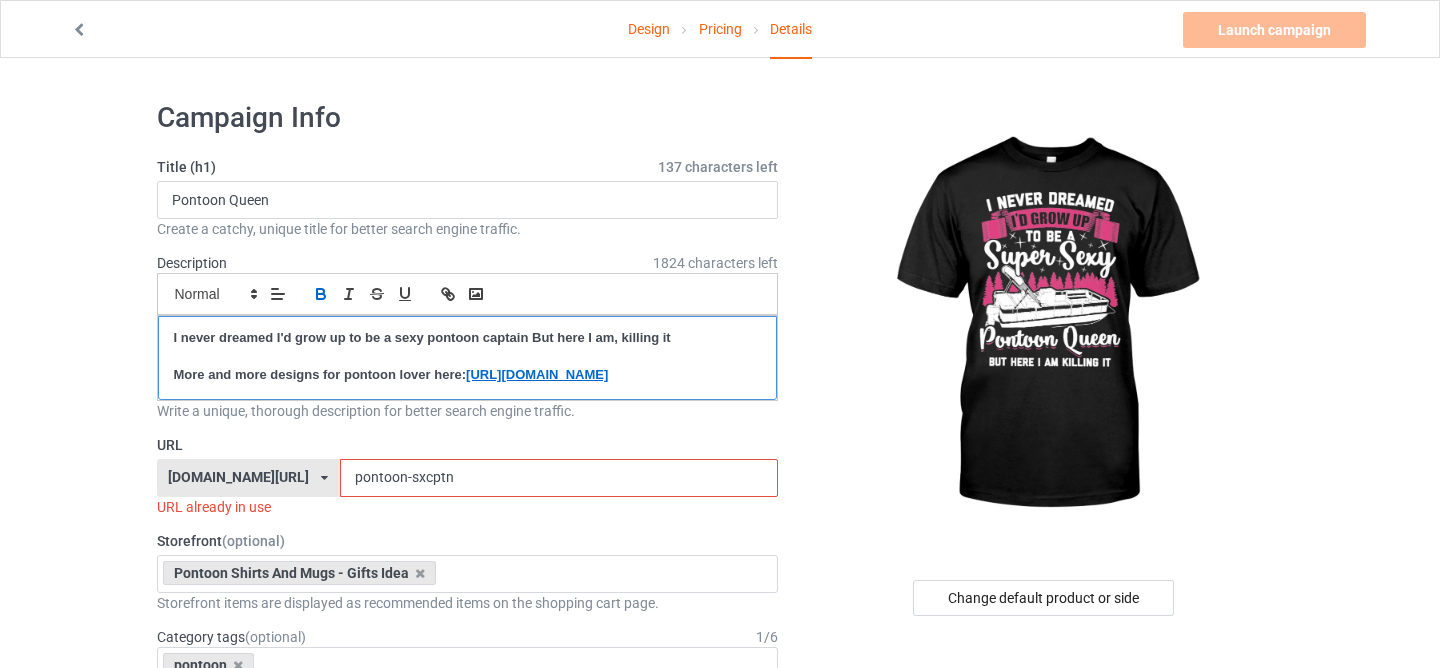 click on "I never dreamed I'd grow up to be a sexy pontoon captain But here I am, killing it" at bounding box center [422, 337] 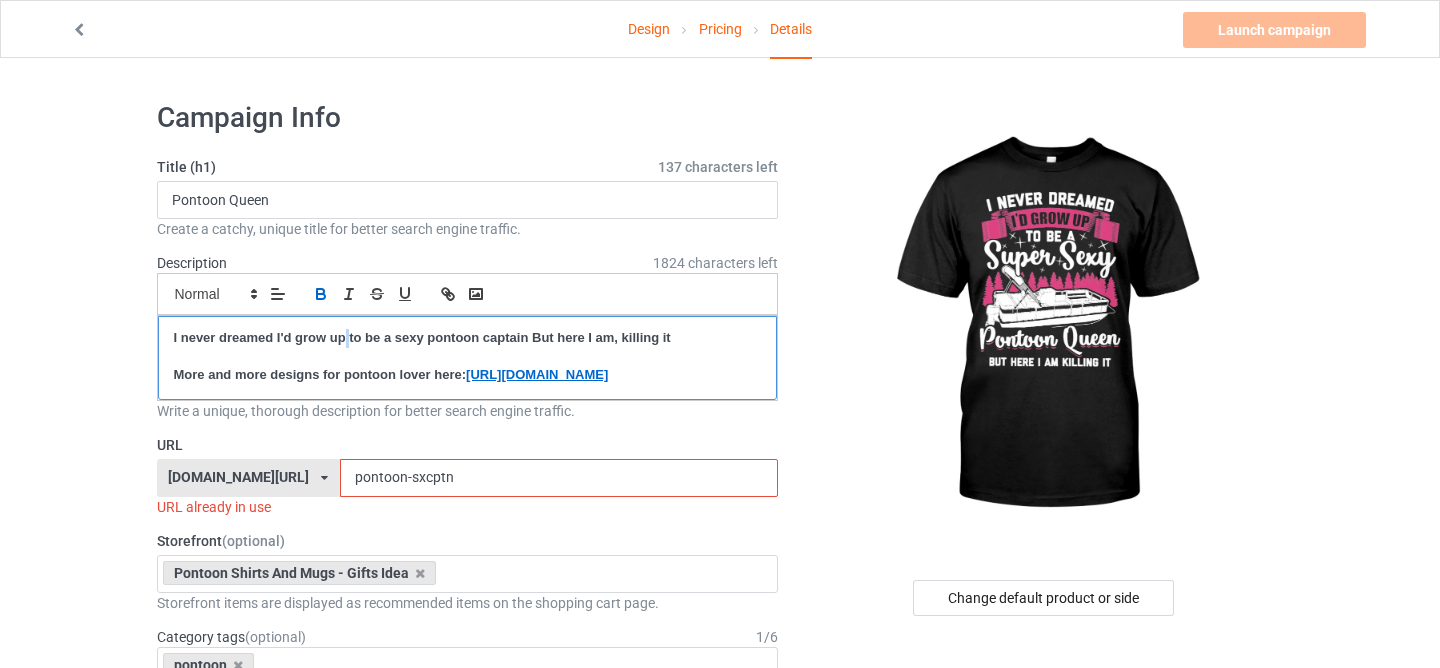 click on "I never dreamed I'd grow up to be a sexy pontoon captain But here I am, killing it" at bounding box center (422, 337) 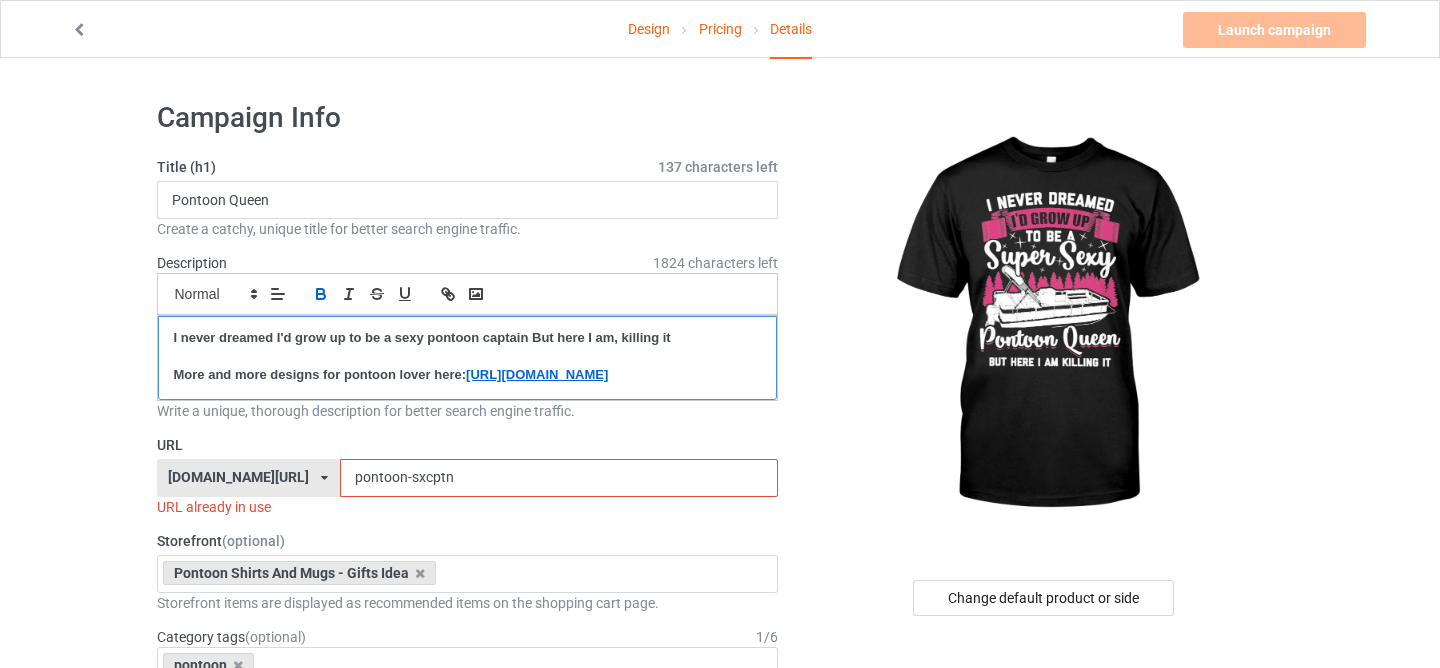 click on "I never dreamed I'd grow up to be a sexy pontoon captain But here I am, killing it" at bounding box center (422, 337) 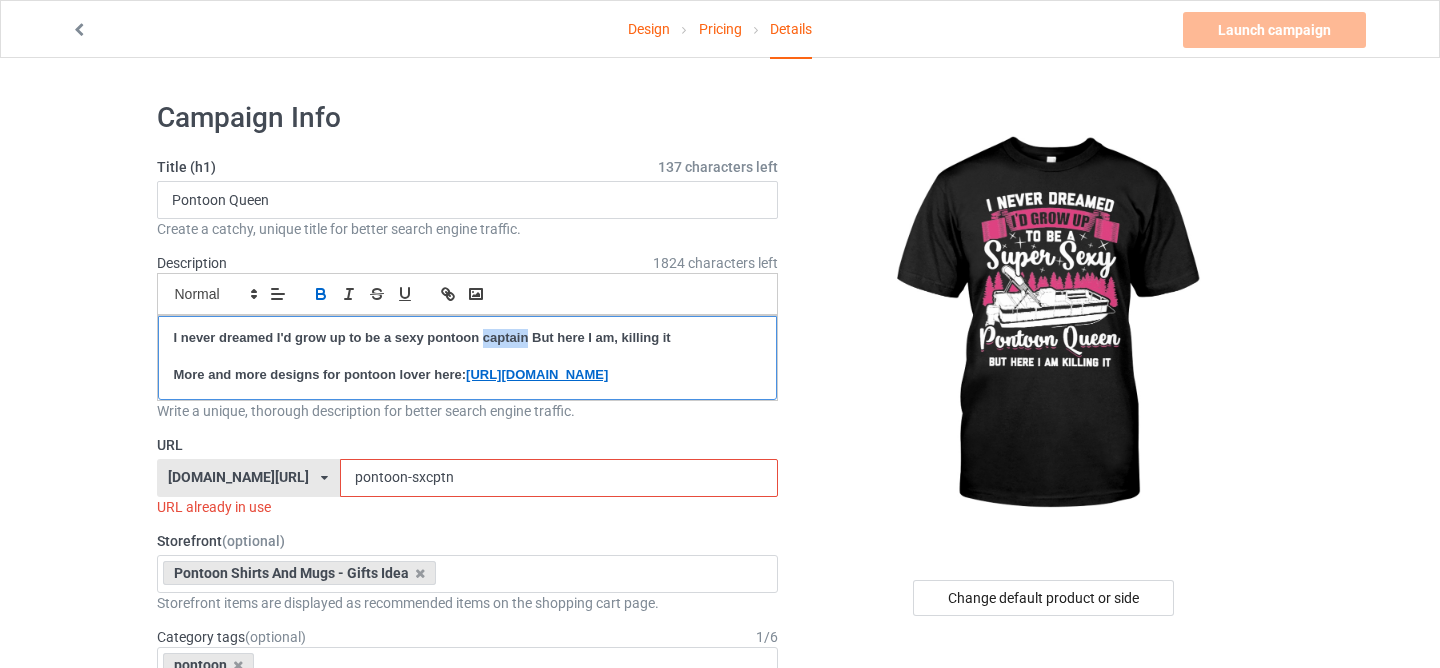 drag, startPoint x: 483, startPoint y: 333, endPoint x: 527, endPoint y: 333, distance: 44 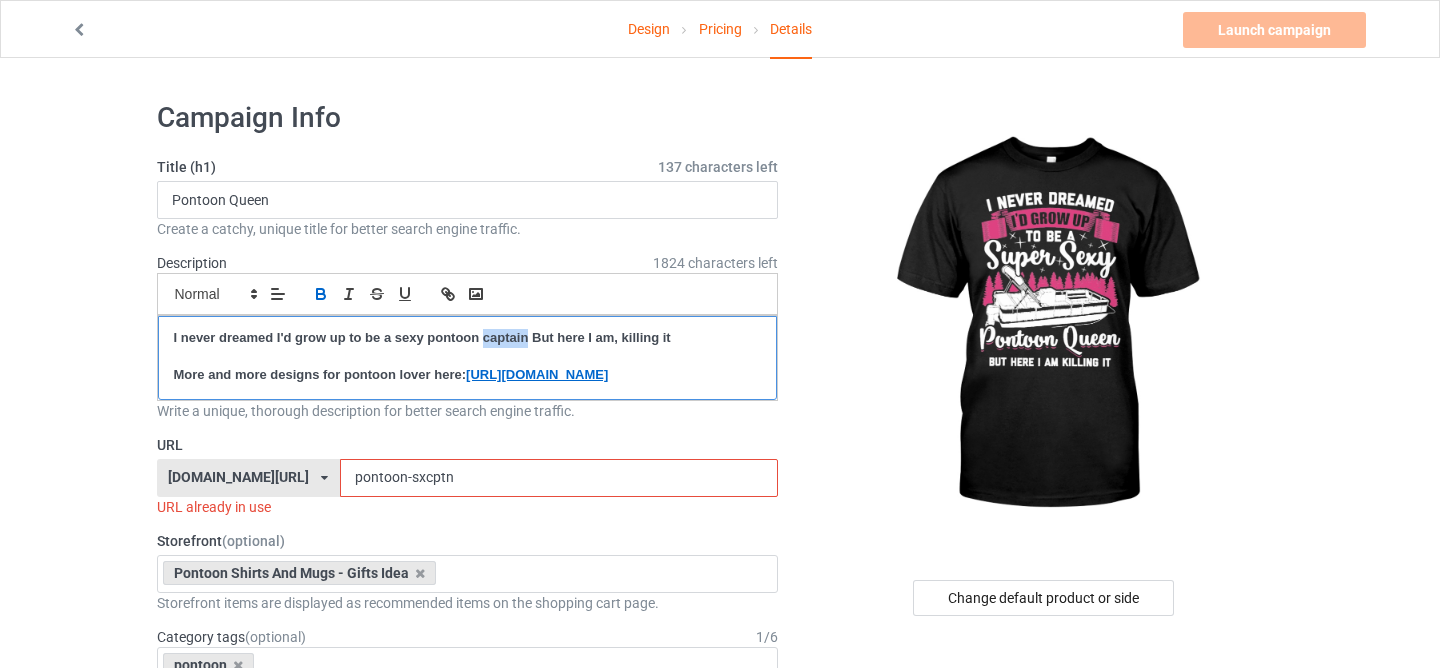 type 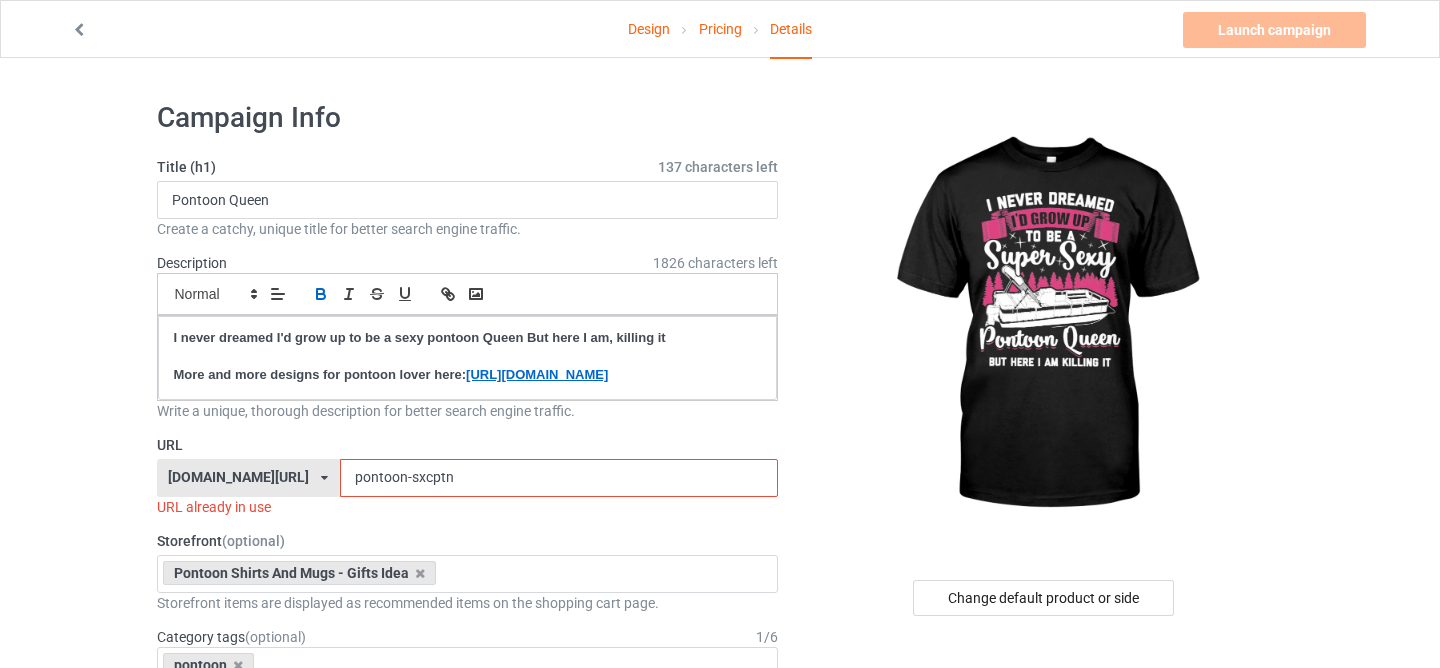 drag, startPoint x: 387, startPoint y: 494, endPoint x: 479, endPoint y: 497, distance: 92.0489 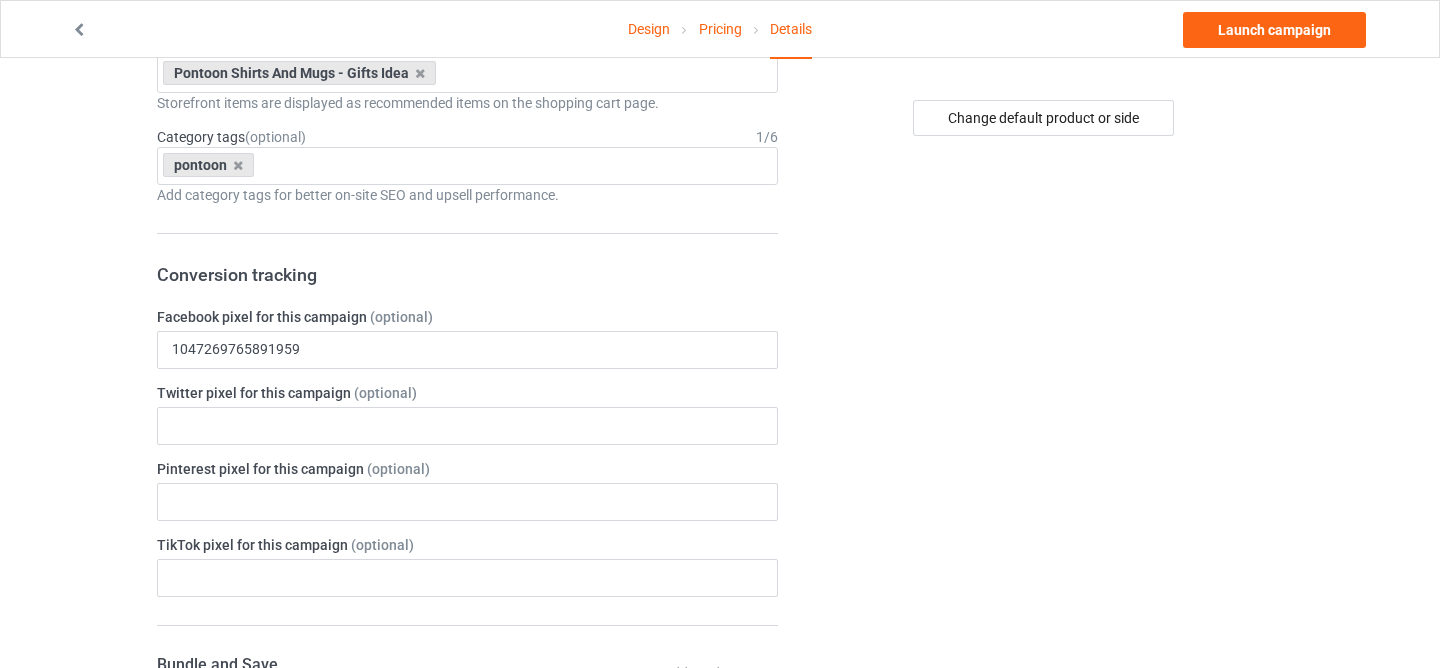 scroll, scrollTop: 0, scrollLeft: 0, axis: both 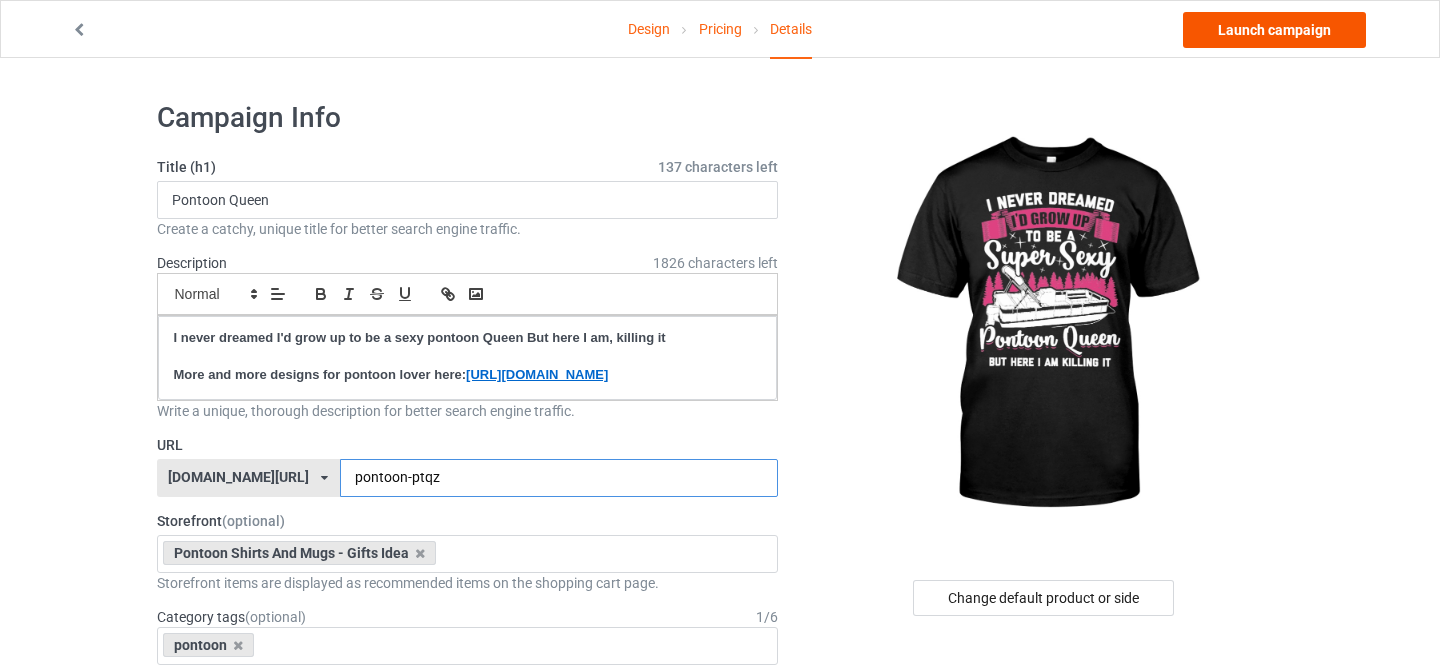 type on "pontoon-ptqz" 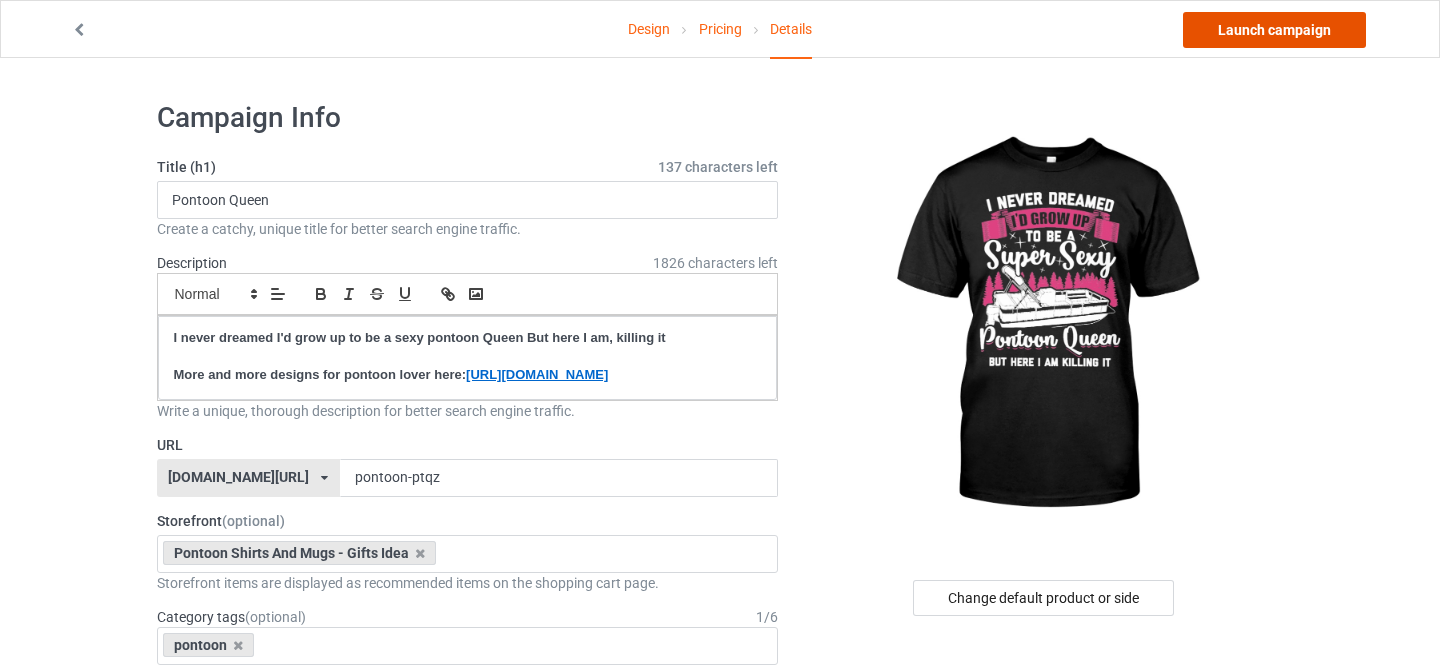 click on "Launch campaign" at bounding box center [1274, 30] 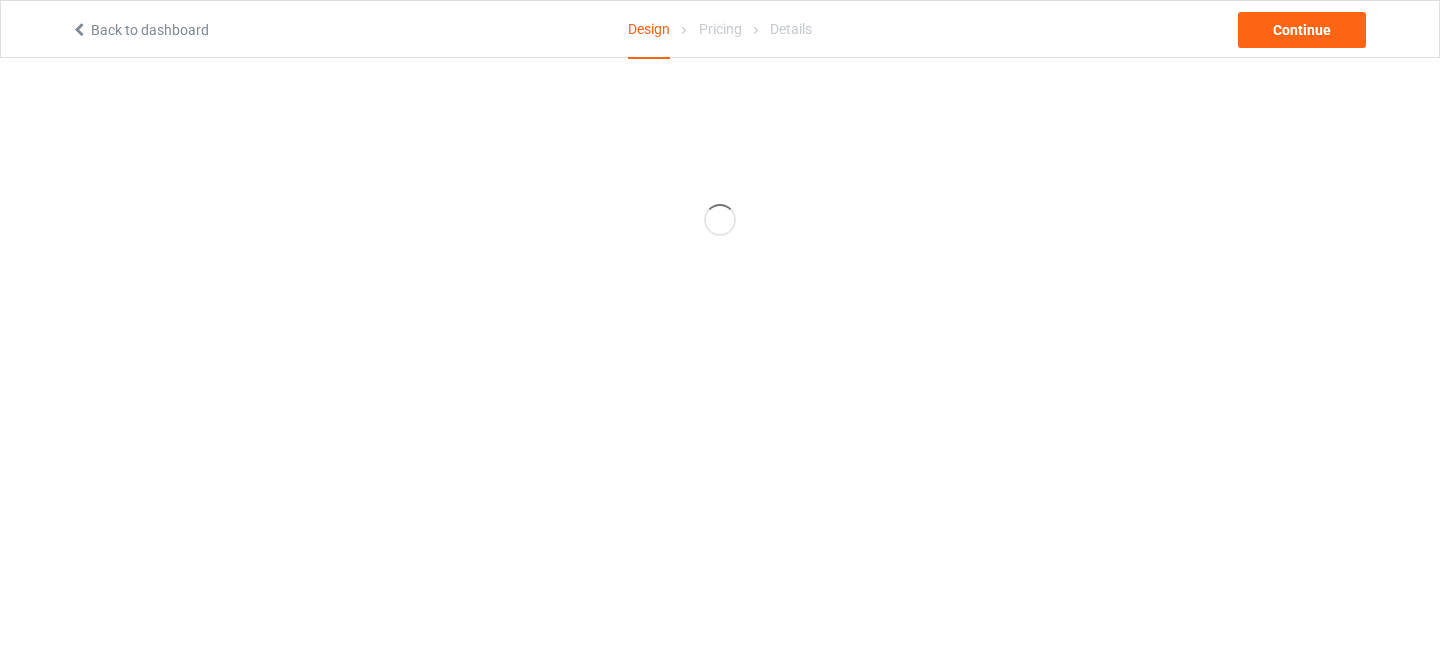 scroll, scrollTop: 0, scrollLeft: 0, axis: both 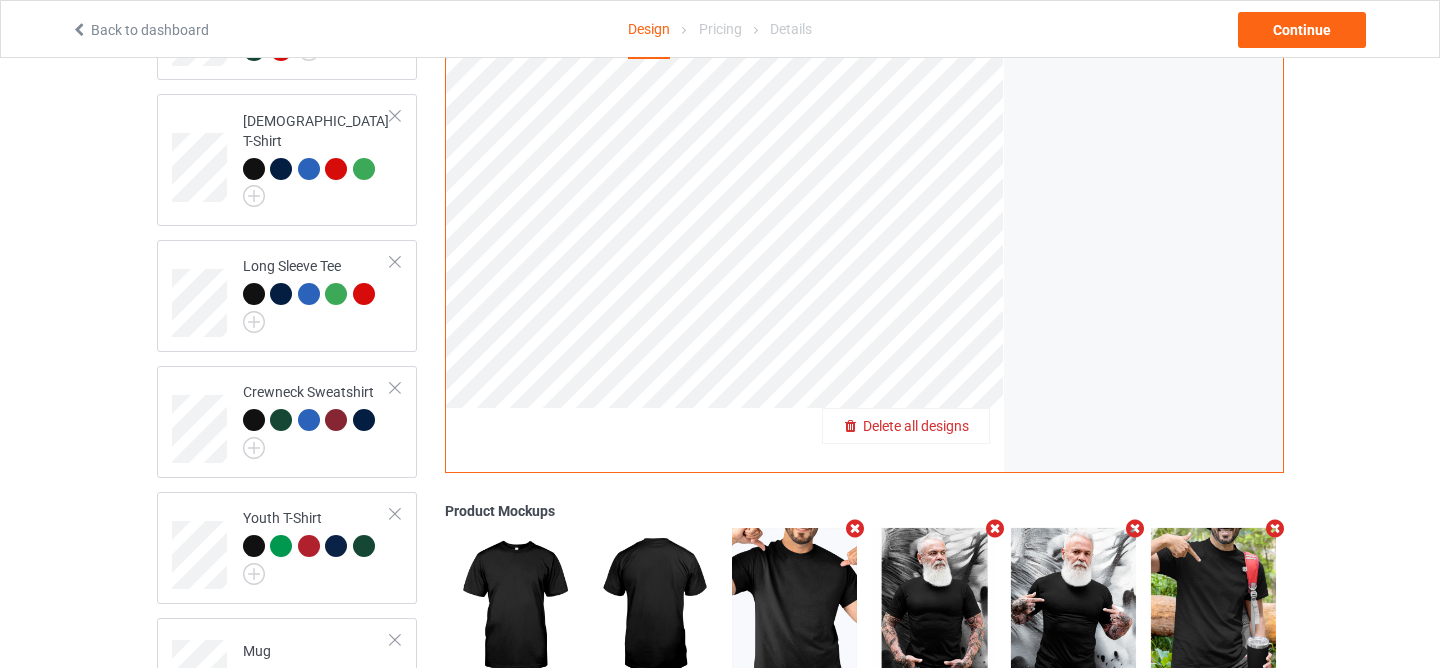 click on "Delete all designs" at bounding box center [916, 426] 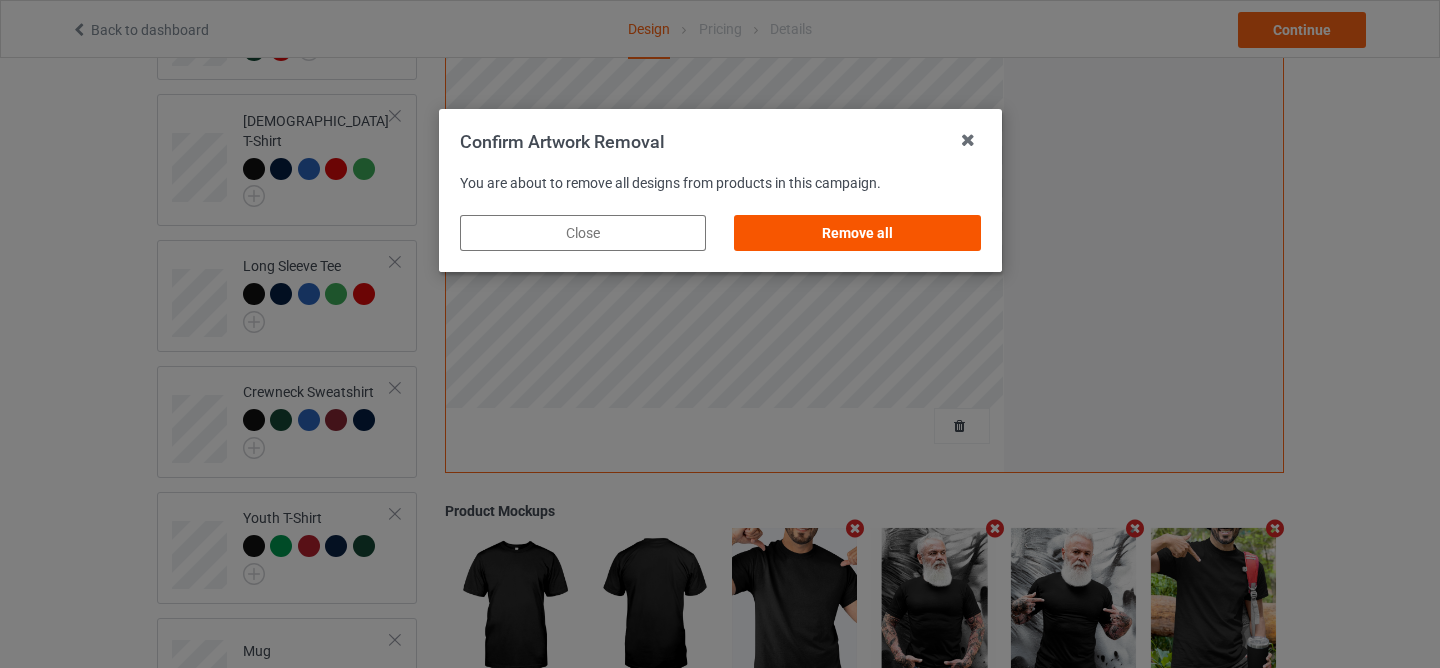 click on "Remove all" at bounding box center (857, 233) 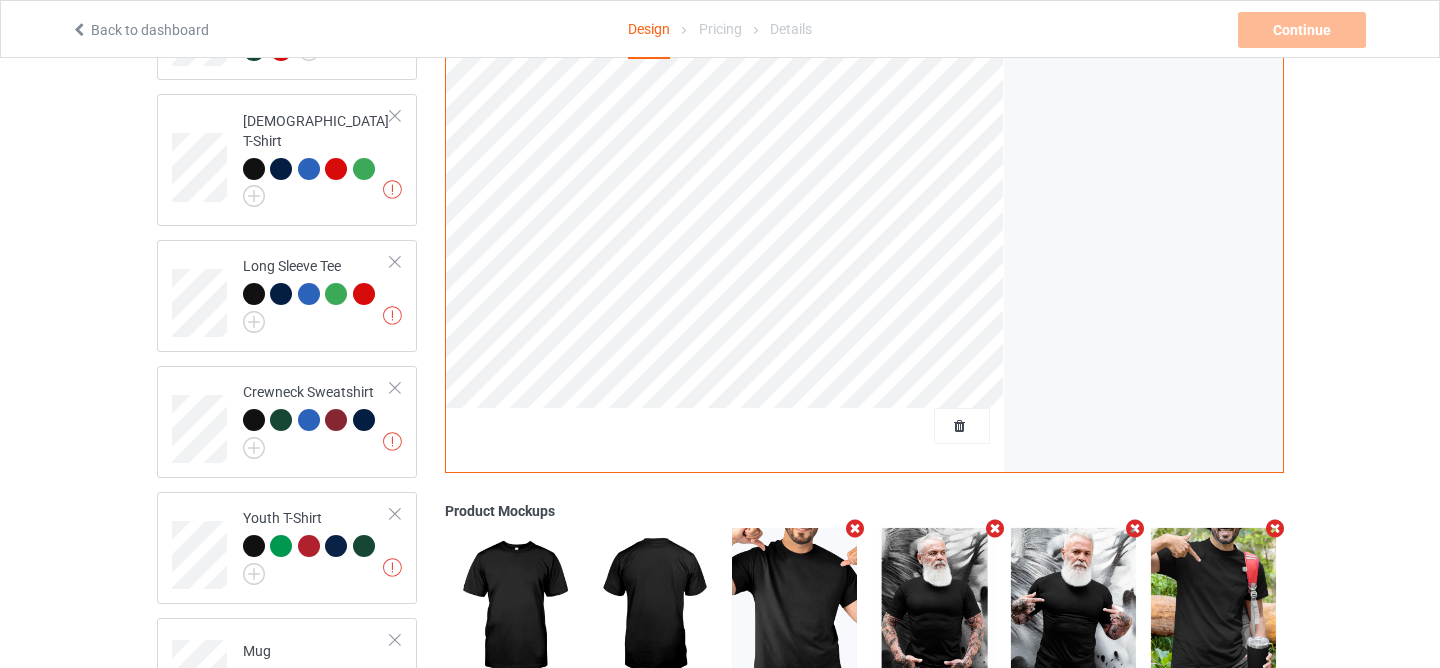 scroll, scrollTop: 0, scrollLeft: 0, axis: both 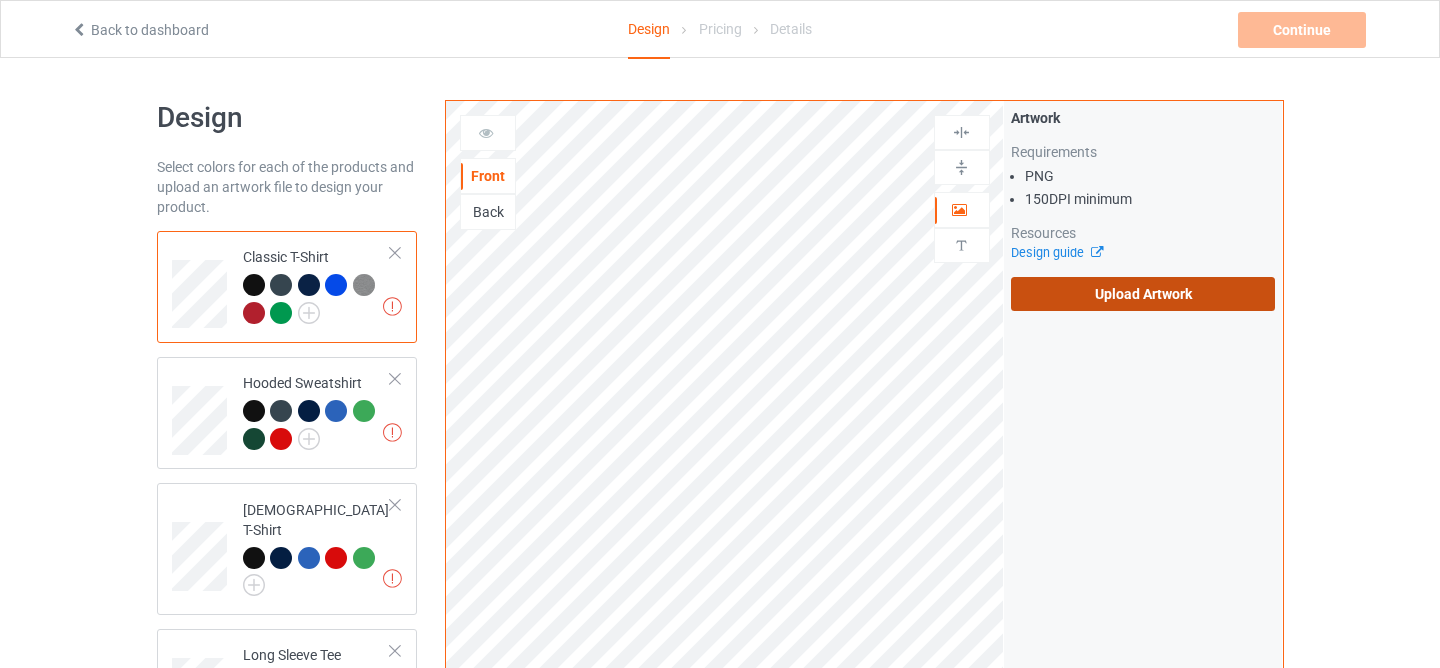 click on "Upload Artwork" at bounding box center [1143, 294] 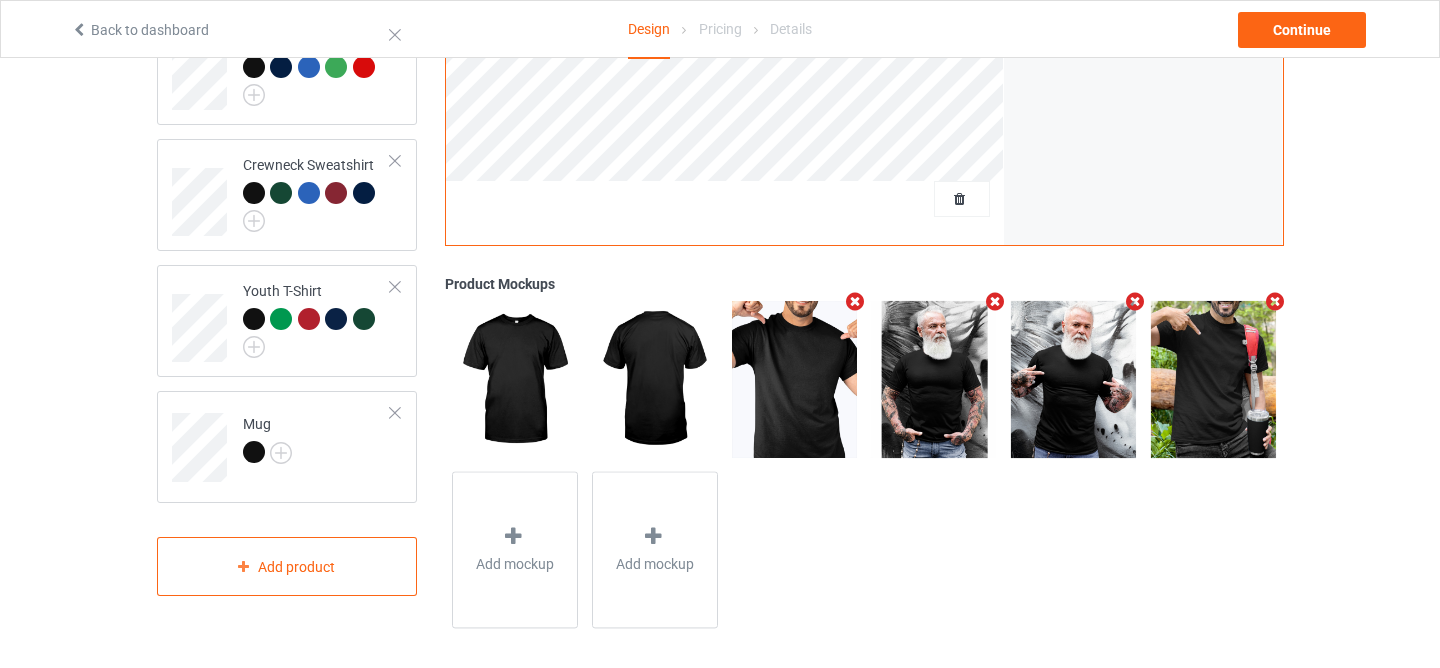 scroll, scrollTop: 626, scrollLeft: 0, axis: vertical 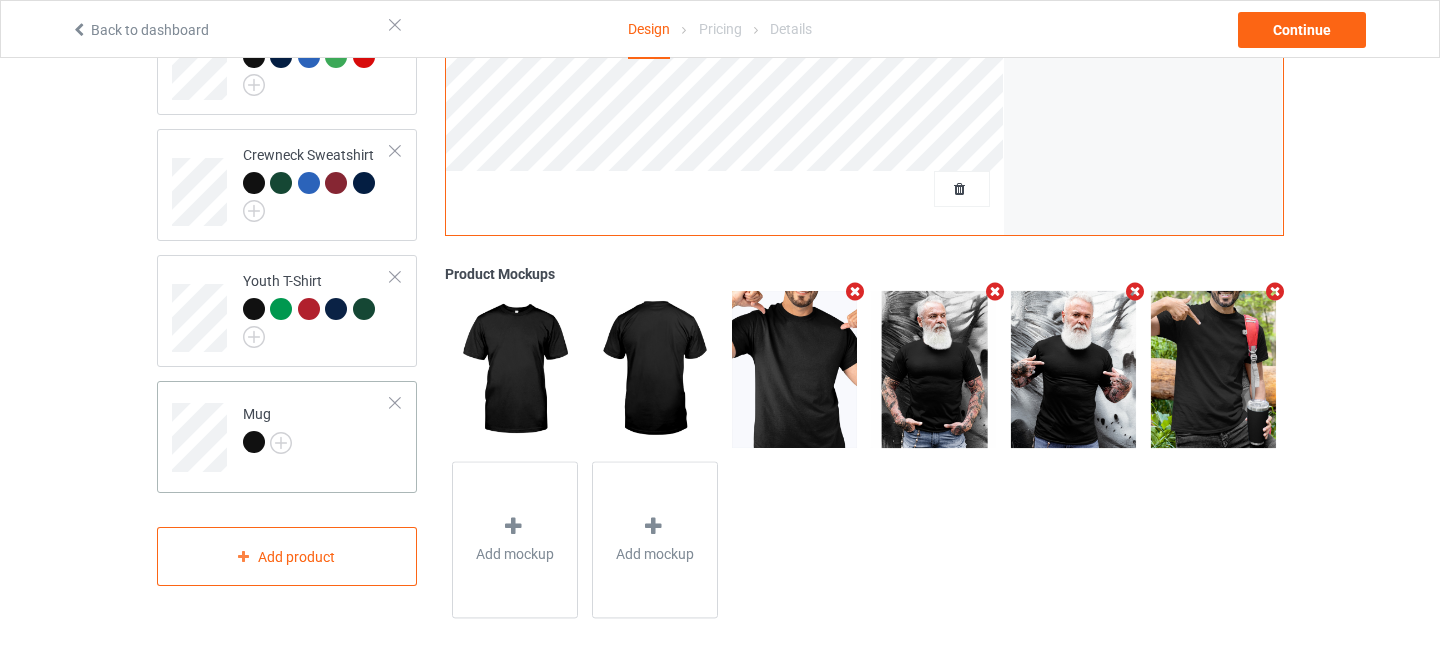 click at bounding box center [254, 442] 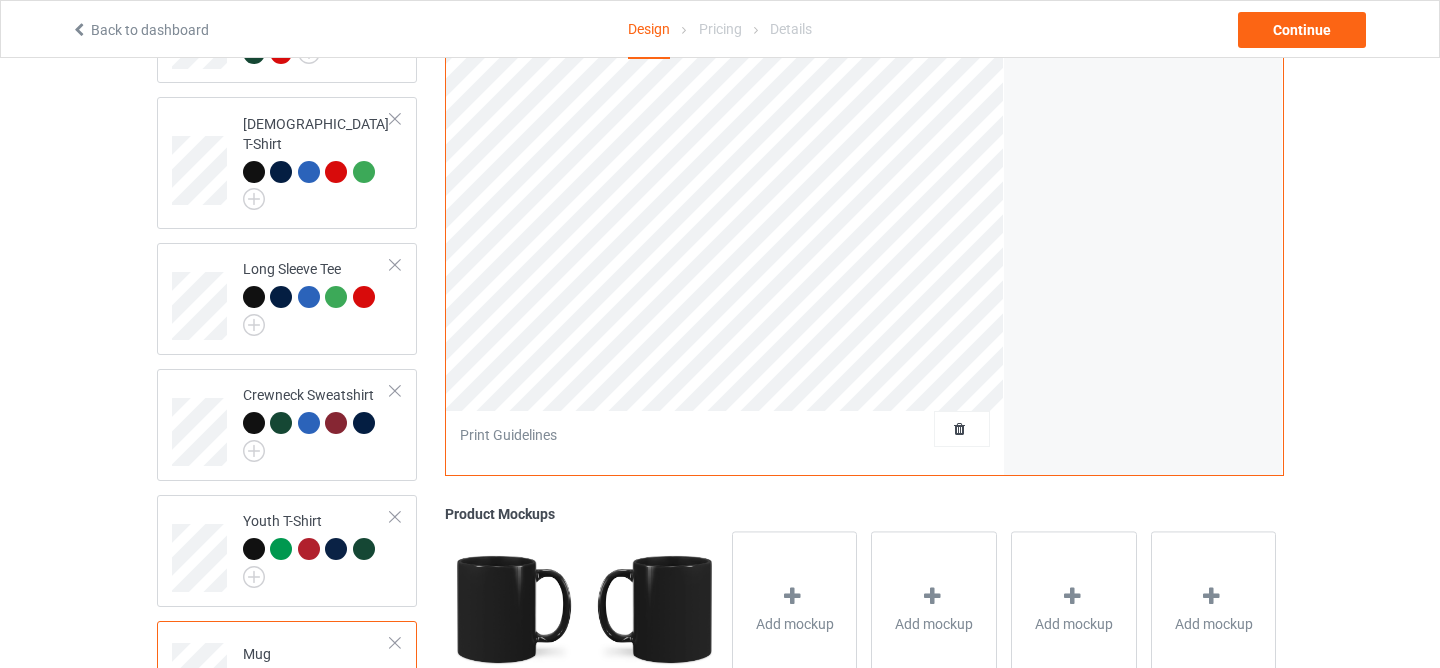 scroll, scrollTop: 0, scrollLeft: 0, axis: both 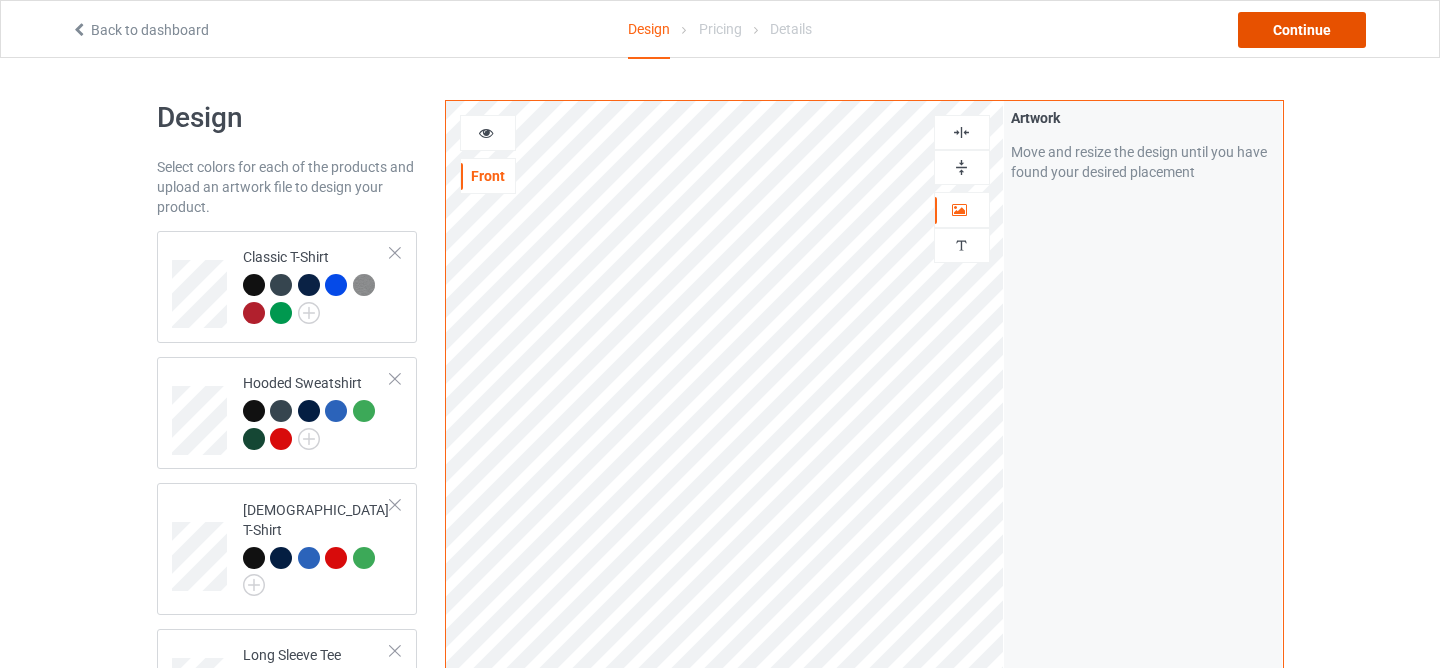 click on "Continue" at bounding box center [1302, 30] 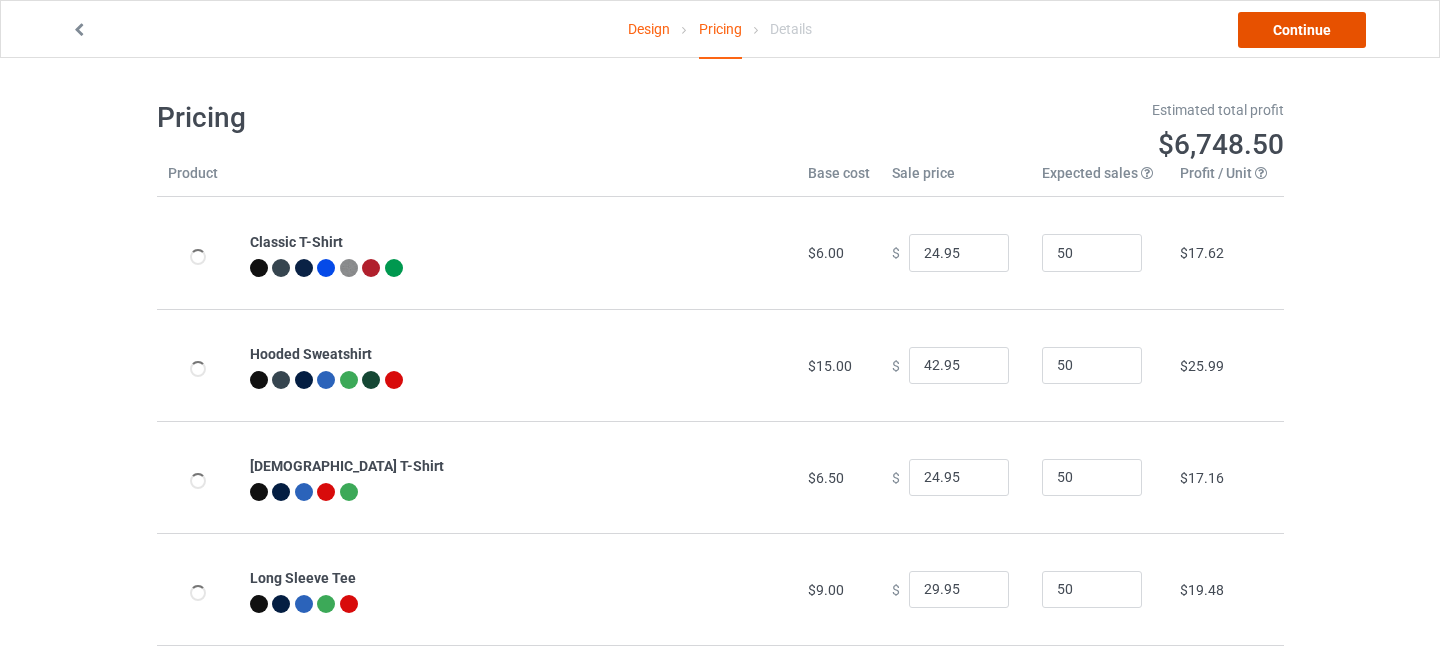 click on "Continue" at bounding box center (1302, 30) 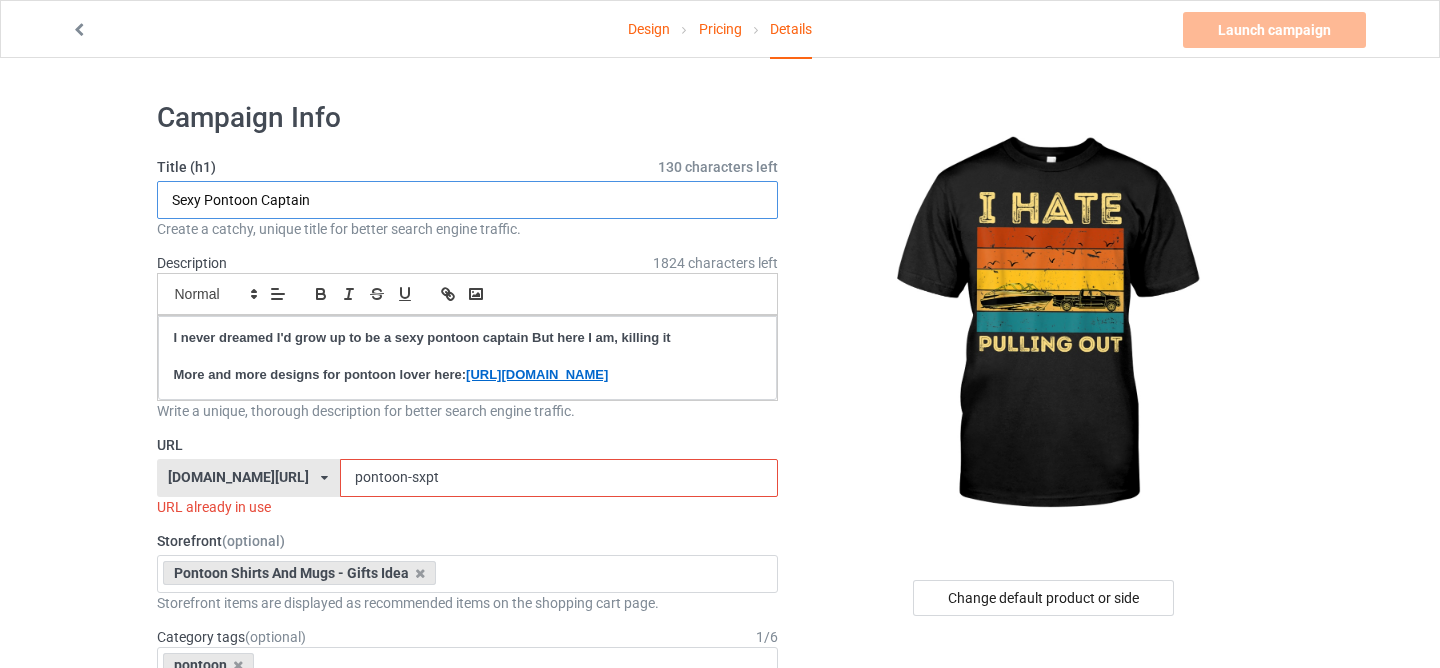 click on "Sexy Pontoon Captain" at bounding box center (468, 200) 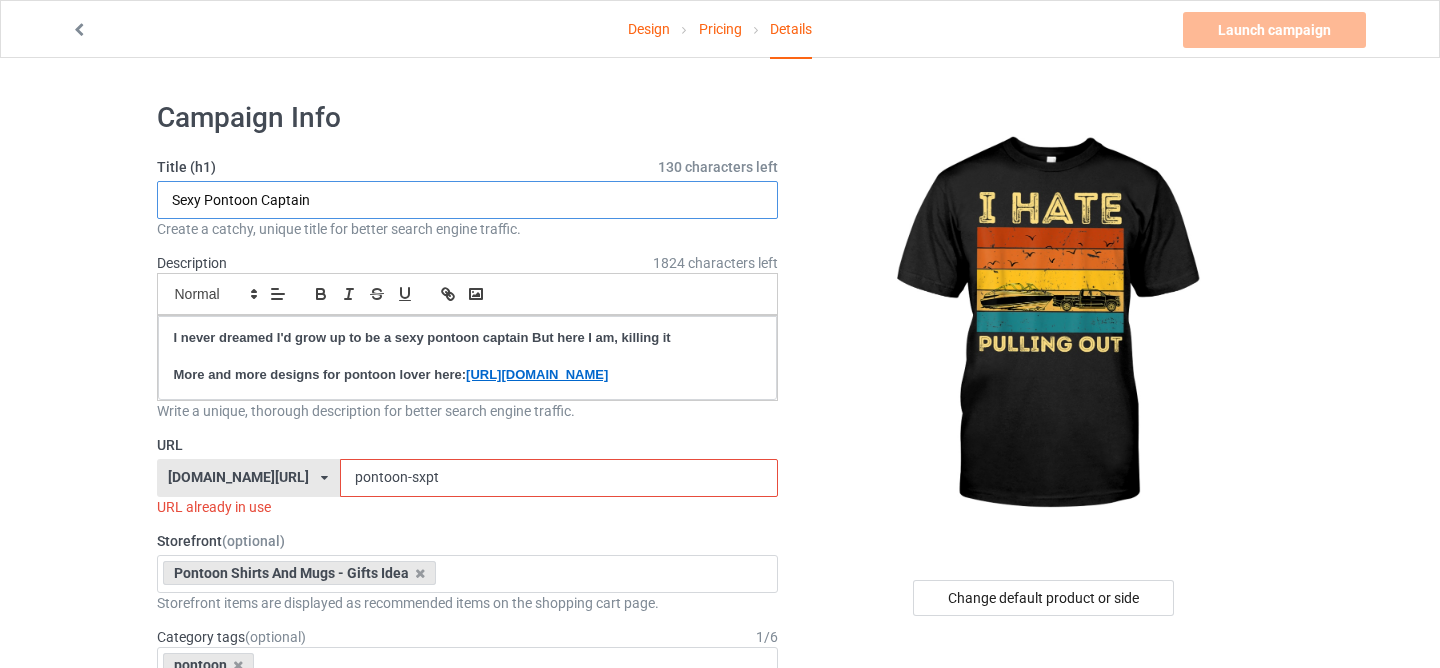 click on "Sexy Pontoon Captain" at bounding box center (468, 200) 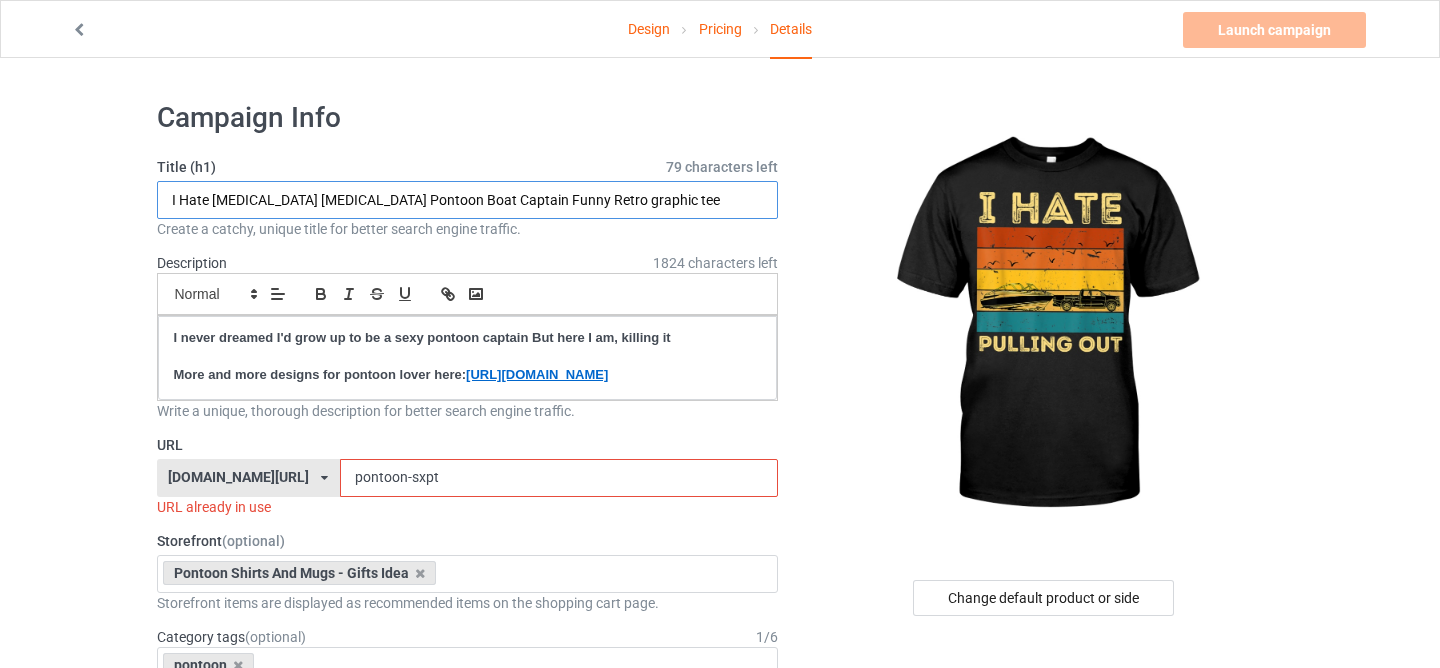 type on "I Hate Pulling Out Boating Pontoon Boat Captain Funny Retro graphic tee" 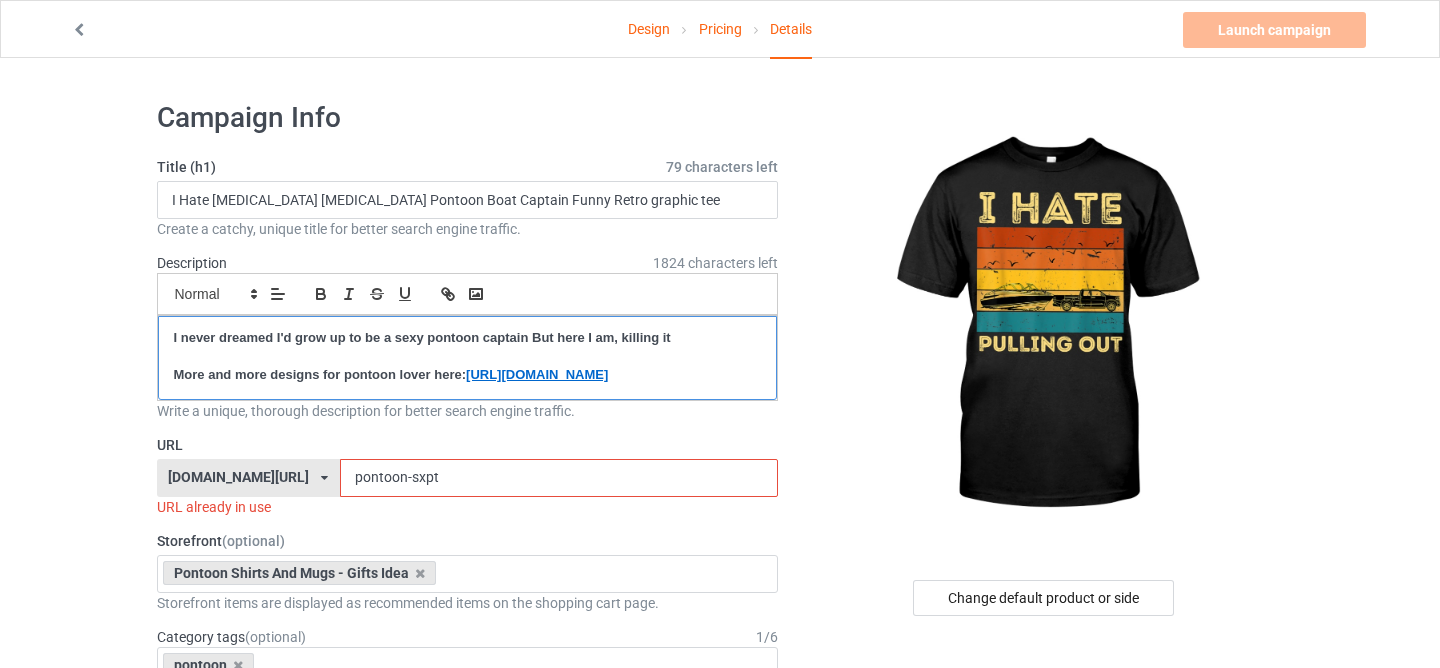 click on "I never dreamed I'd grow up to be a sexy pontoon captain But here I am, killing it" at bounding box center (422, 337) 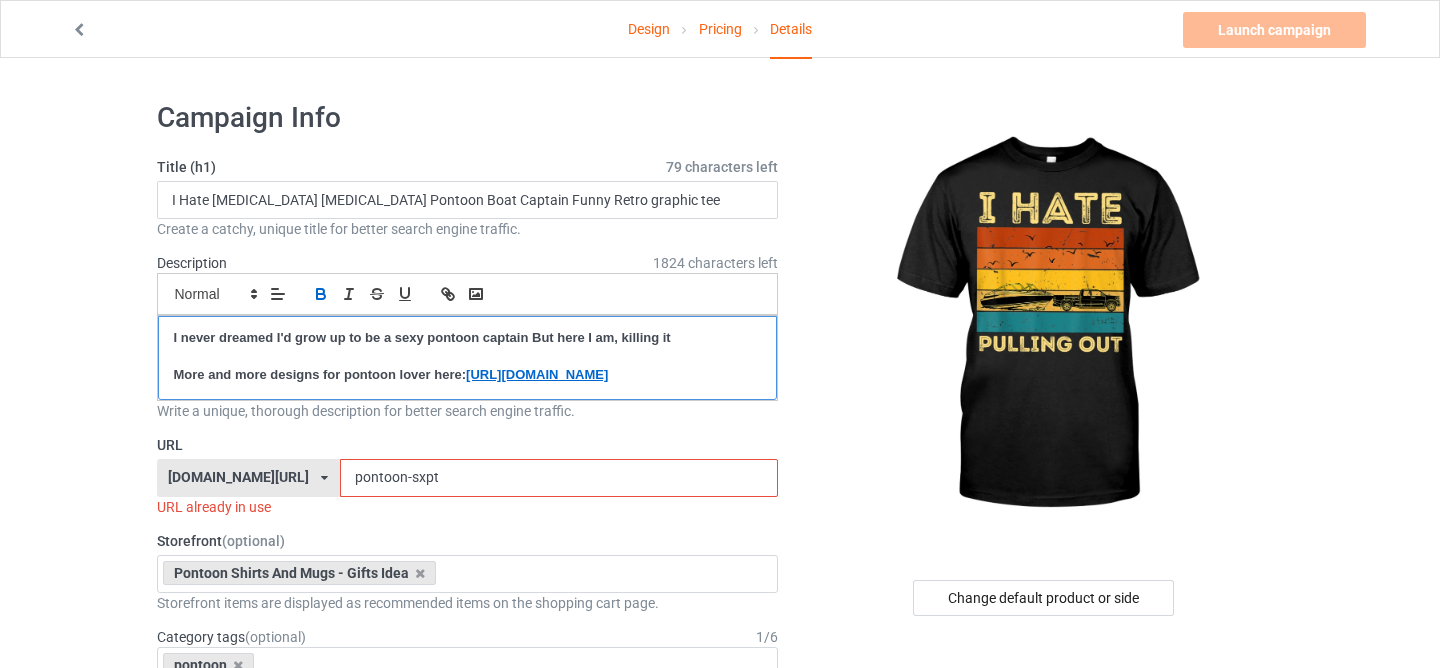 click on "I never dreamed I'd grow up to be a sexy pontoon captain But here I am, killing it" at bounding box center (422, 337) 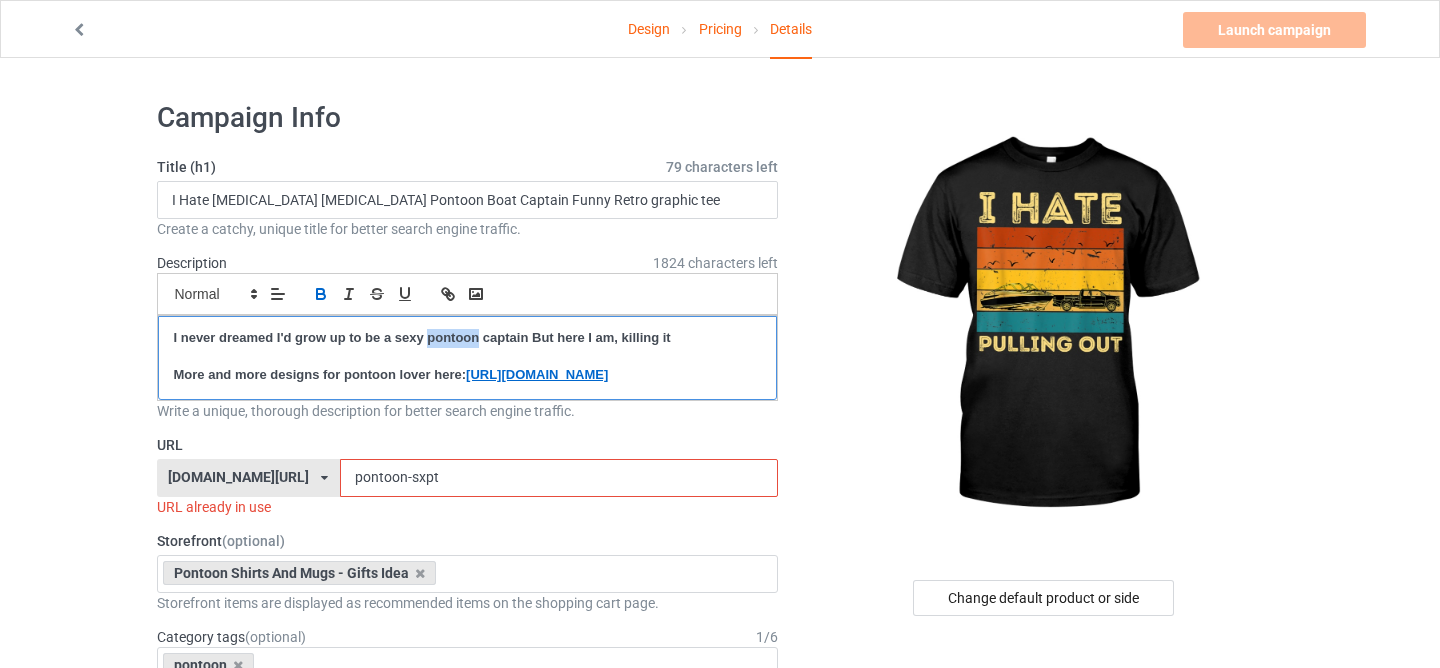 click on "I never dreamed I'd grow up to be a sexy pontoon captain But here I am, killing it" at bounding box center (422, 337) 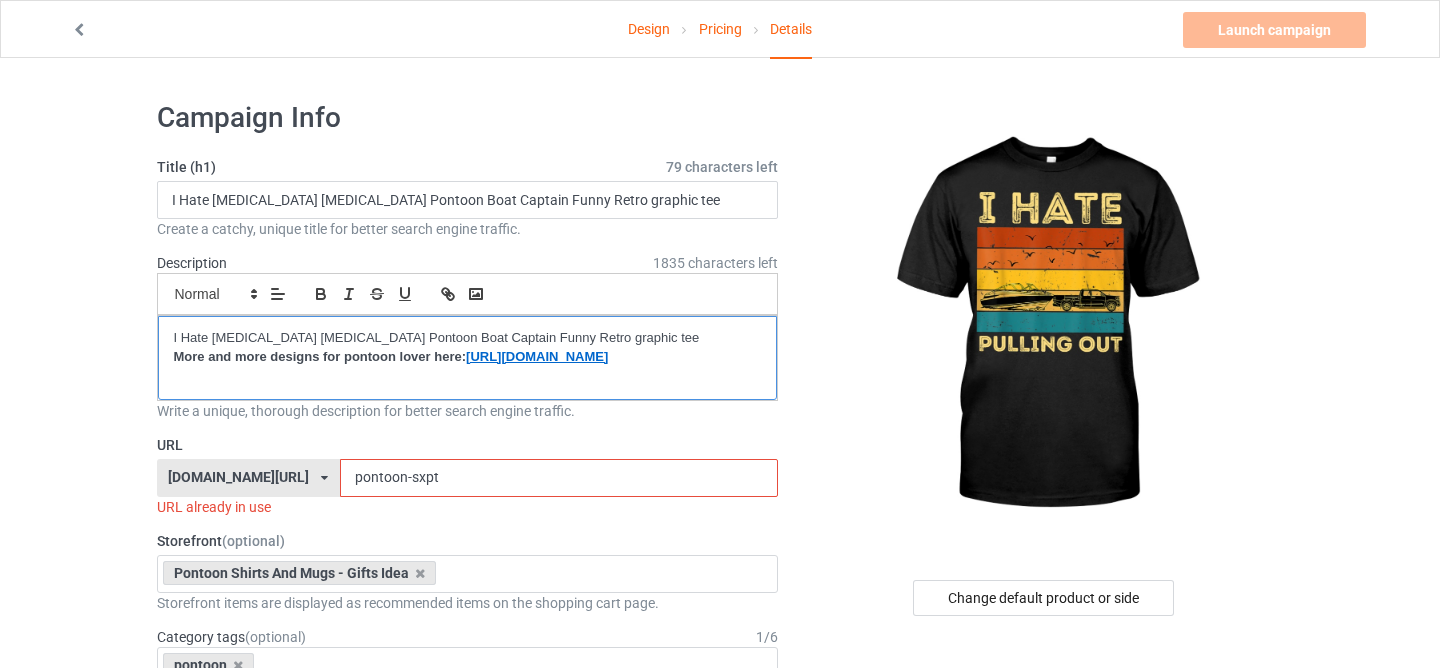 scroll, scrollTop: 0, scrollLeft: 0, axis: both 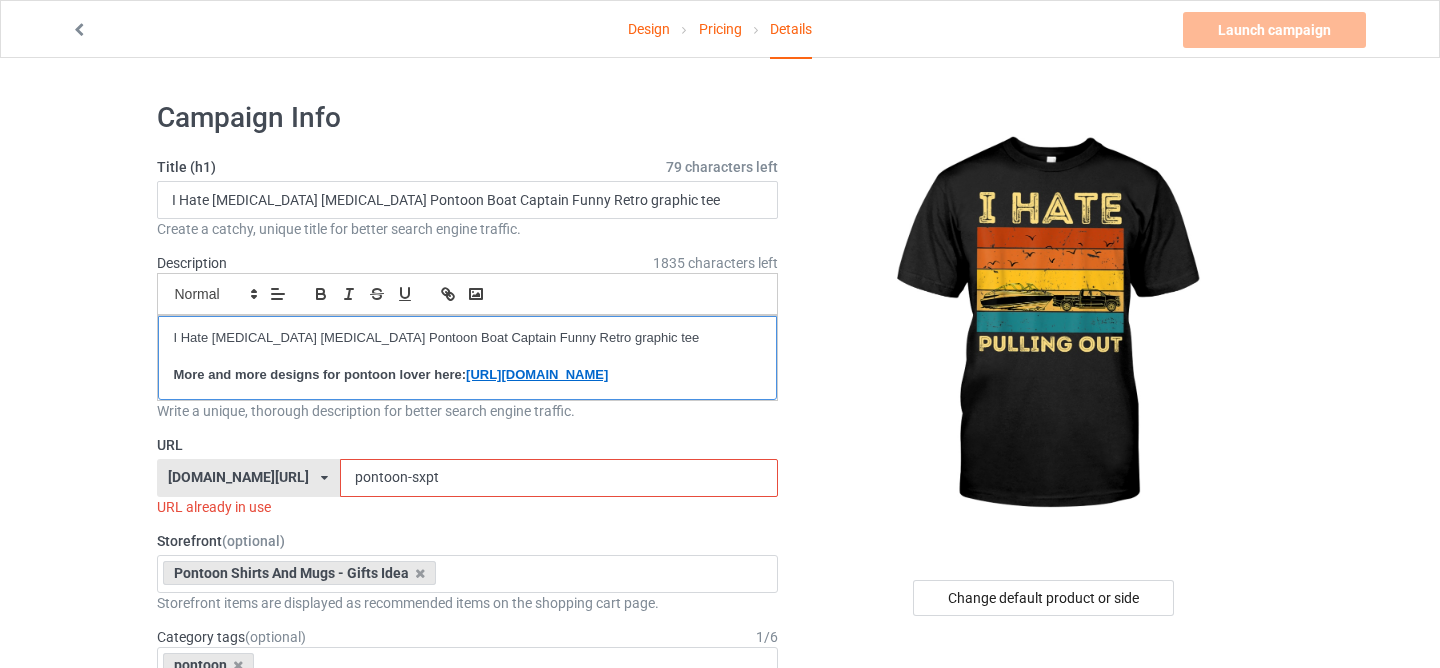 click on "I Hate Pulling Out Boating Pontoon Boat Captain Funny Retro graphic tee" at bounding box center [468, 338] 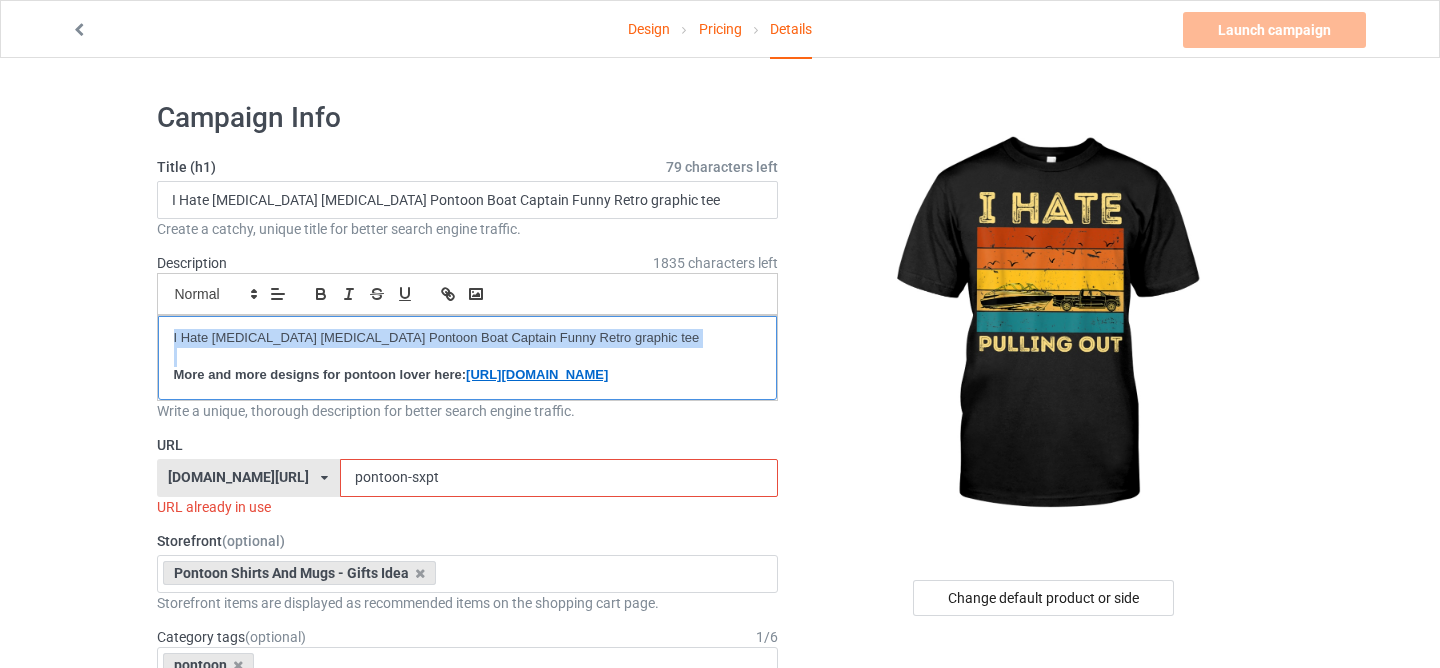 click on "I Hate Pulling Out Boating Pontoon Boat Captain Funny Retro graphic tee" at bounding box center [468, 338] 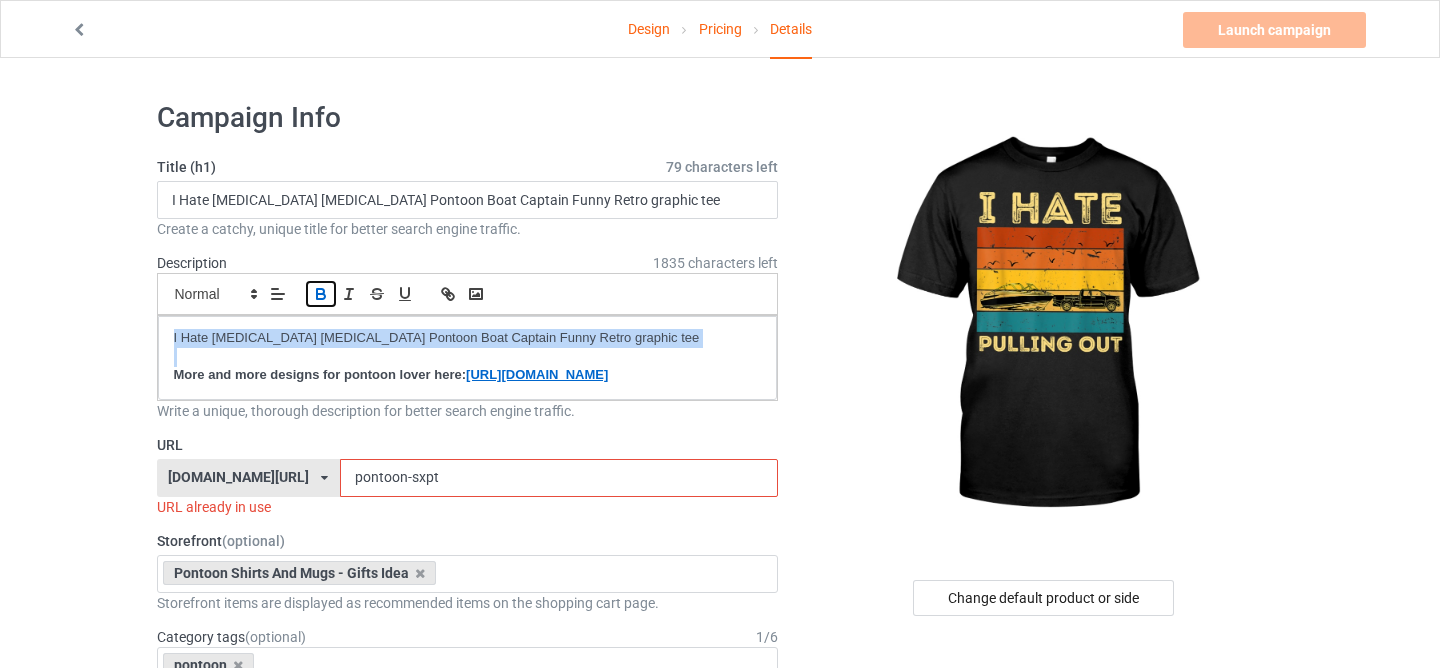 click 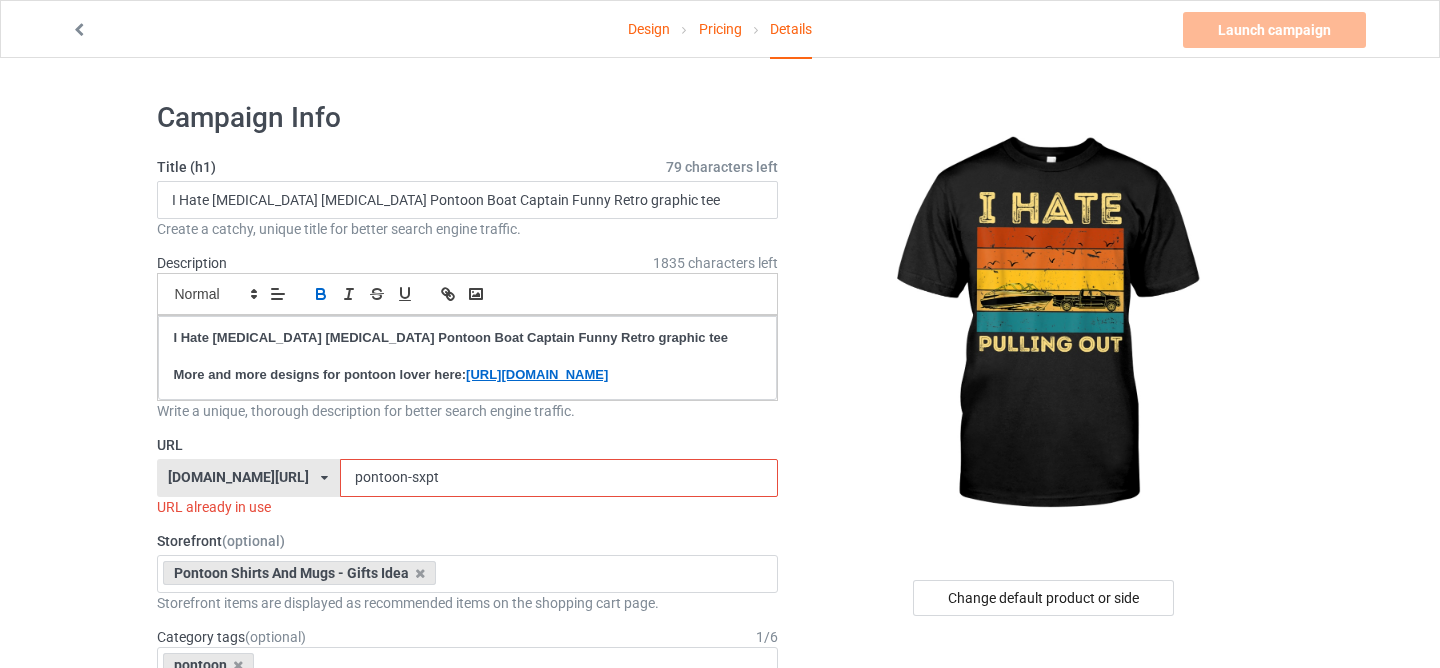 drag, startPoint x: 386, startPoint y: 496, endPoint x: 537, endPoint y: 504, distance: 151.21178 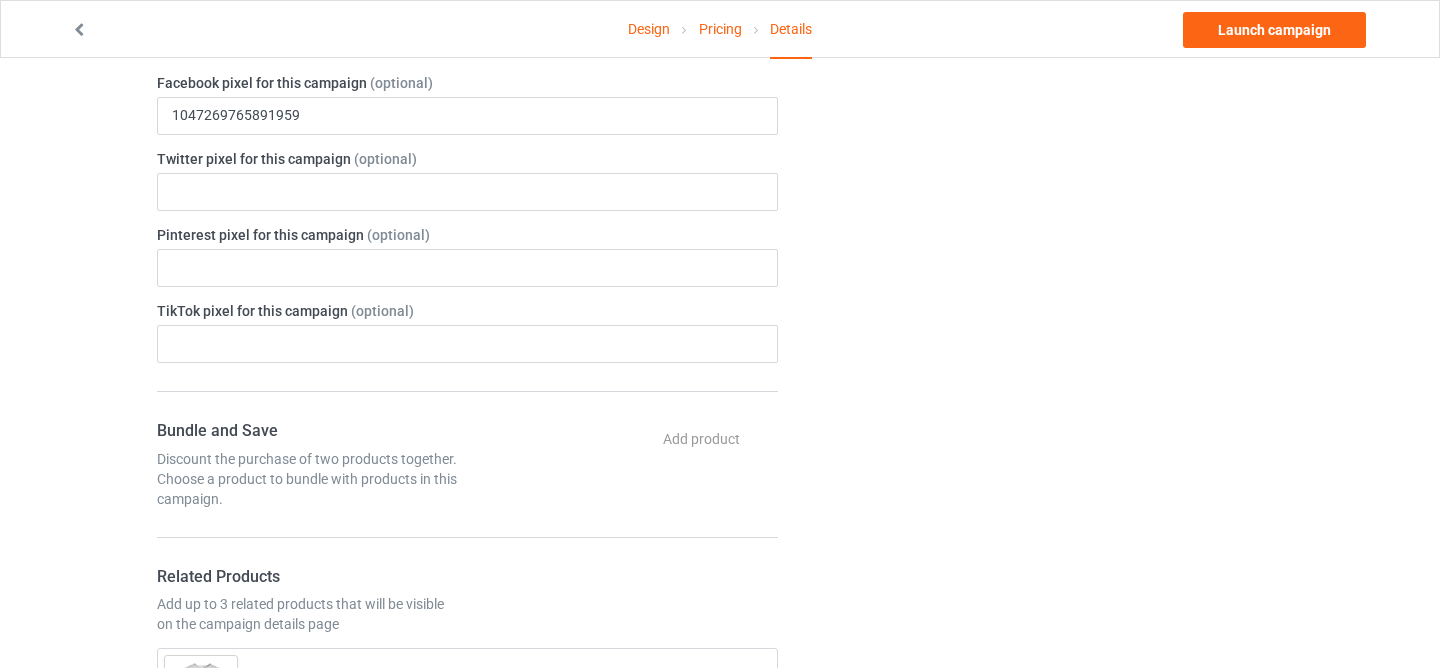 scroll, scrollTop: 0, scrollLeft: 0, axis: both 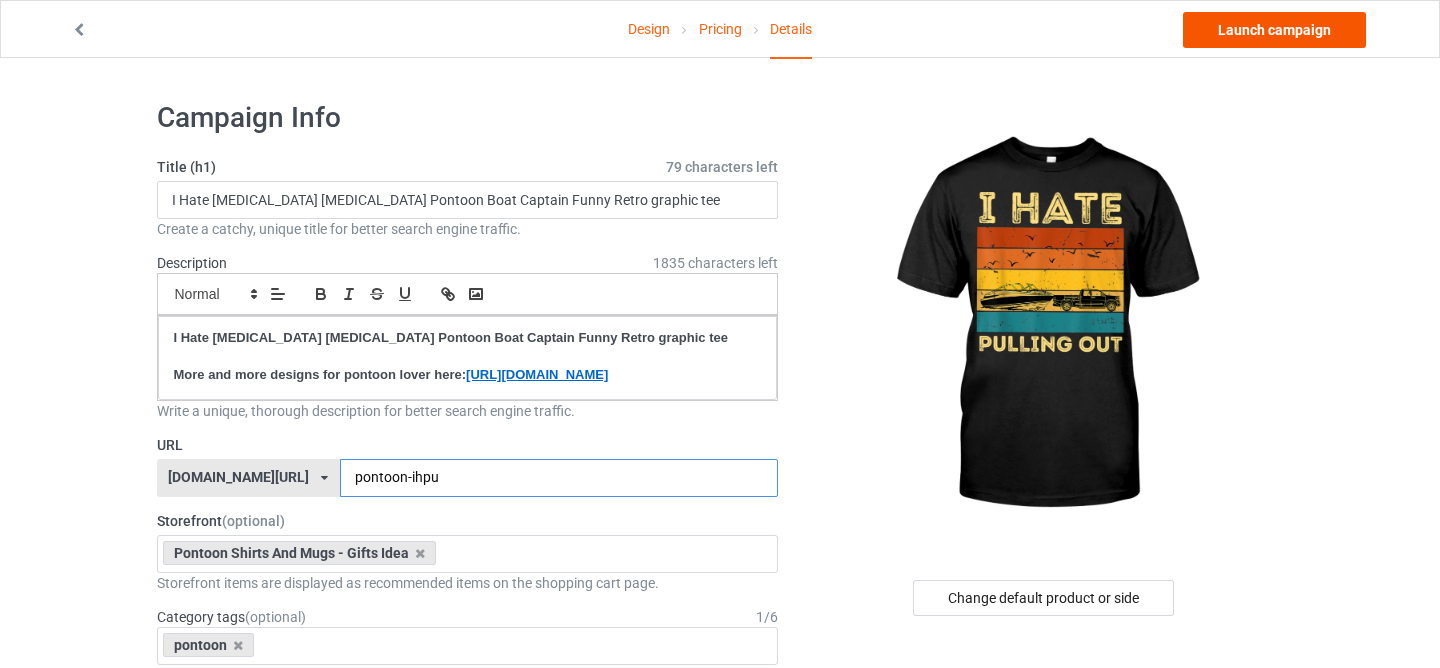 type on "pontoon-ihpu" 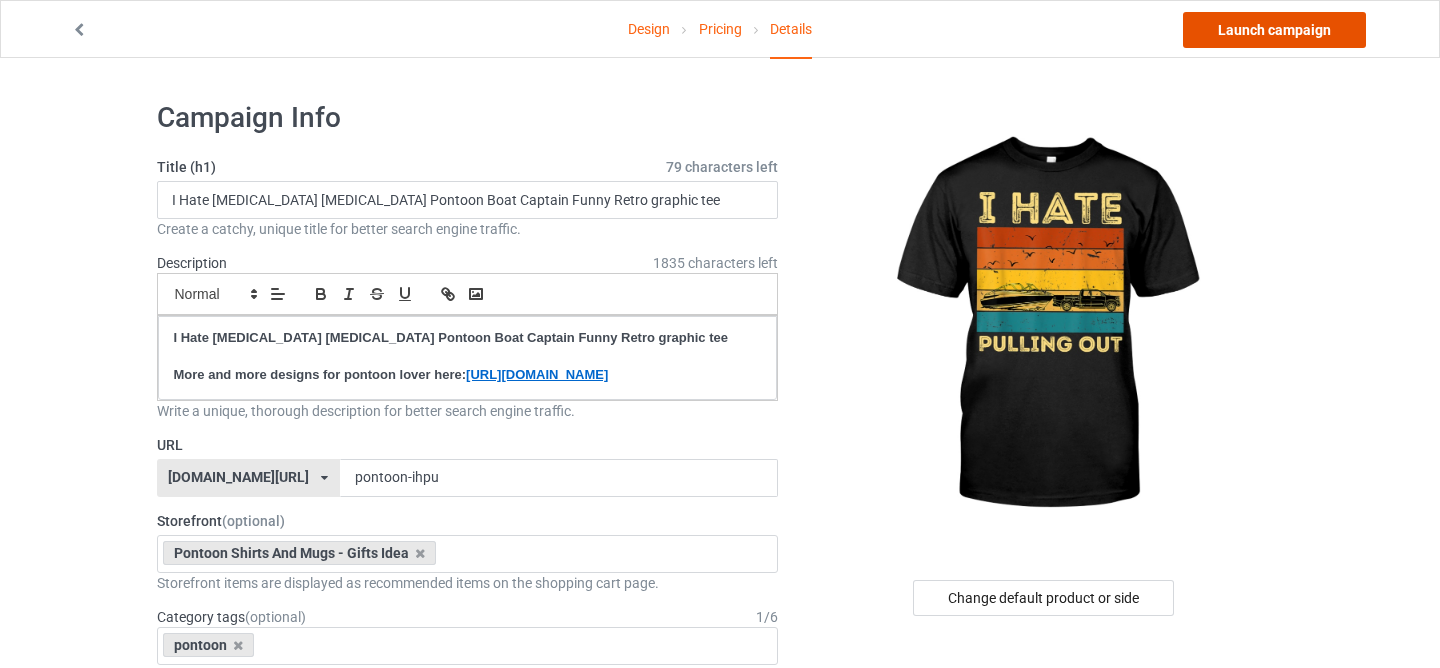 click on "Launch campaign" at bounding box center (1274, 30) 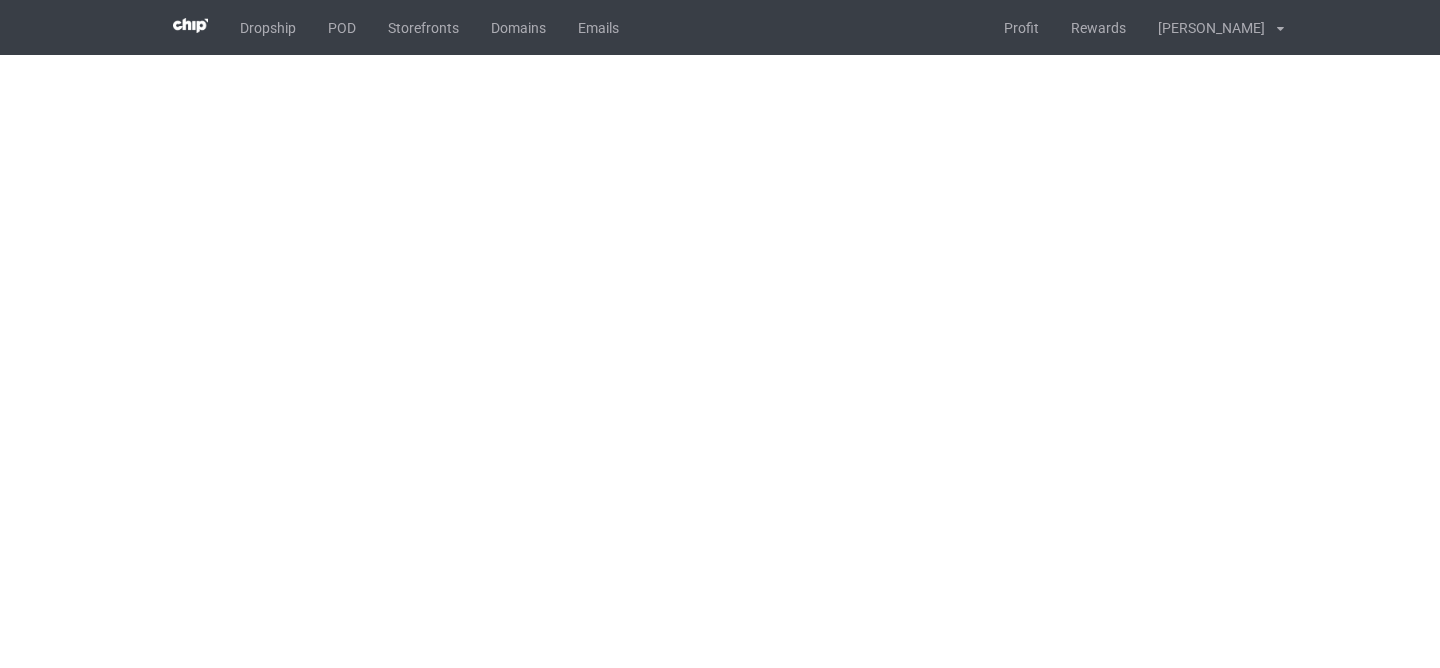 scroll, scrollTop: 0, scrollLeft: 0, axis: both 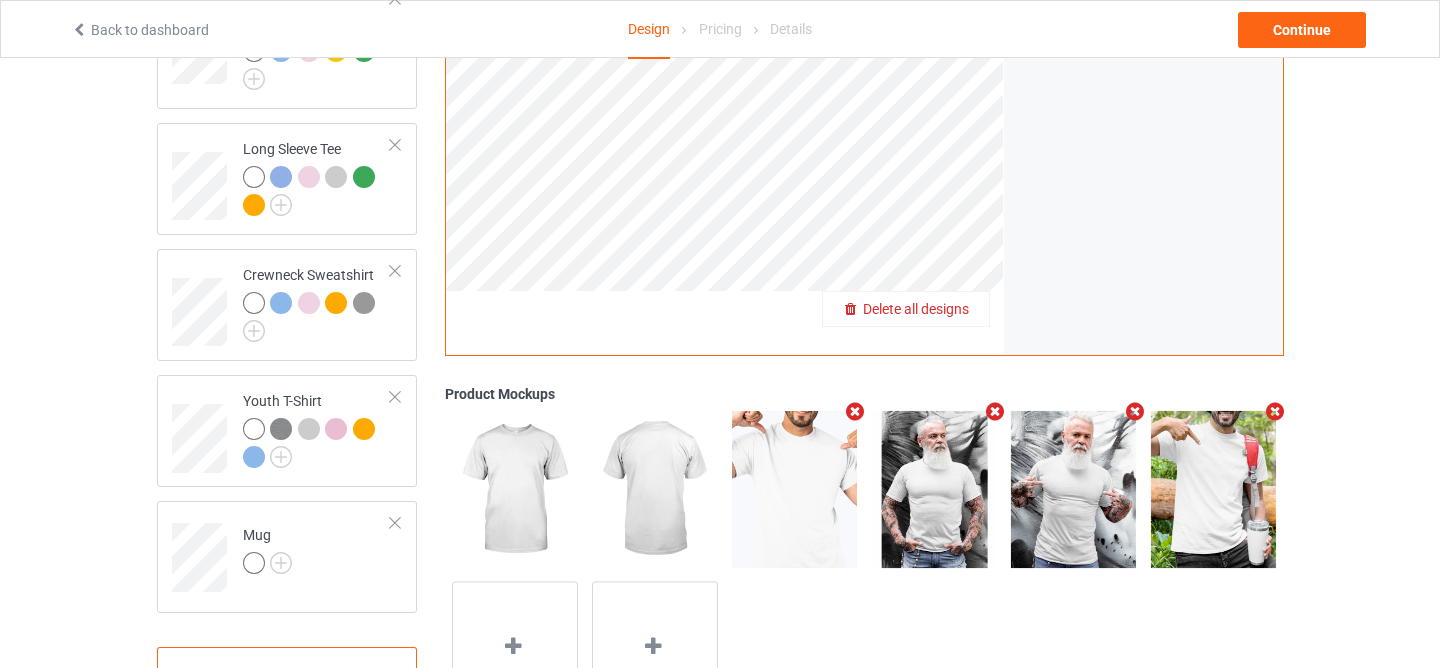 click on "Delete all designs" at bounding box center (916, 309) 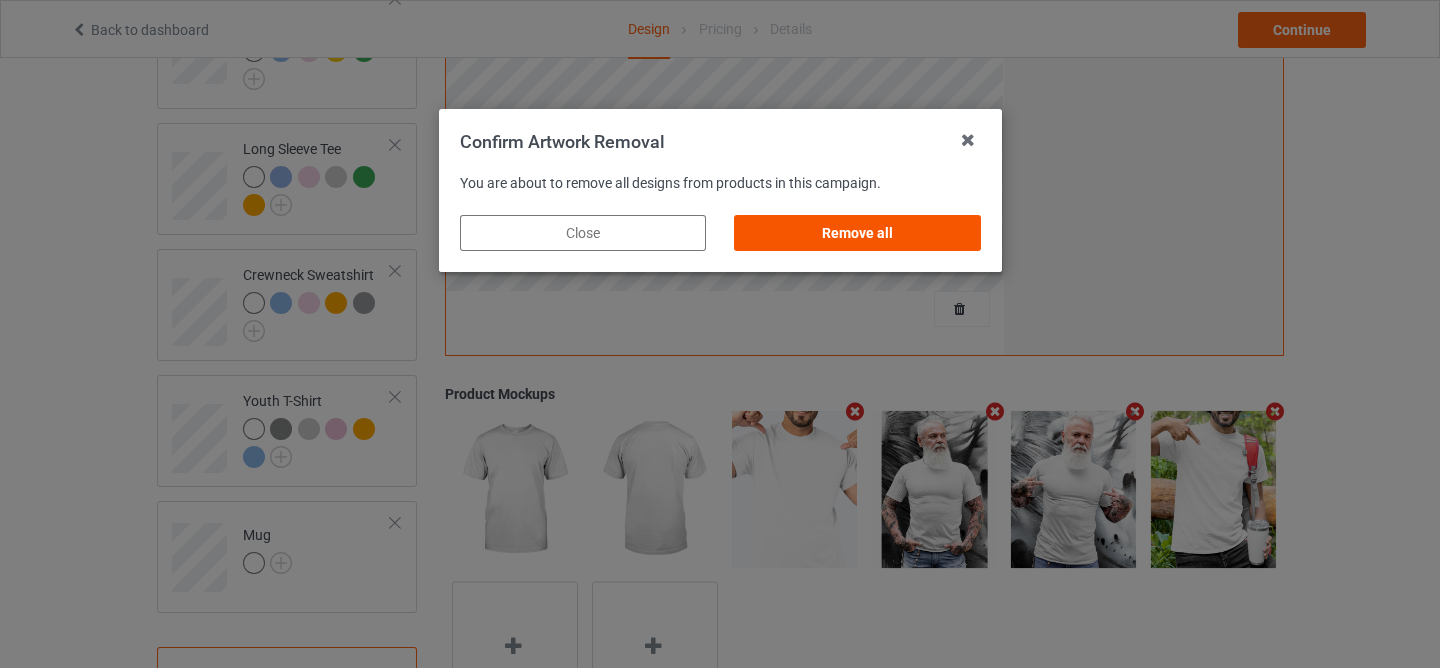 click on "Remove all" at bounding box center [857, 233] 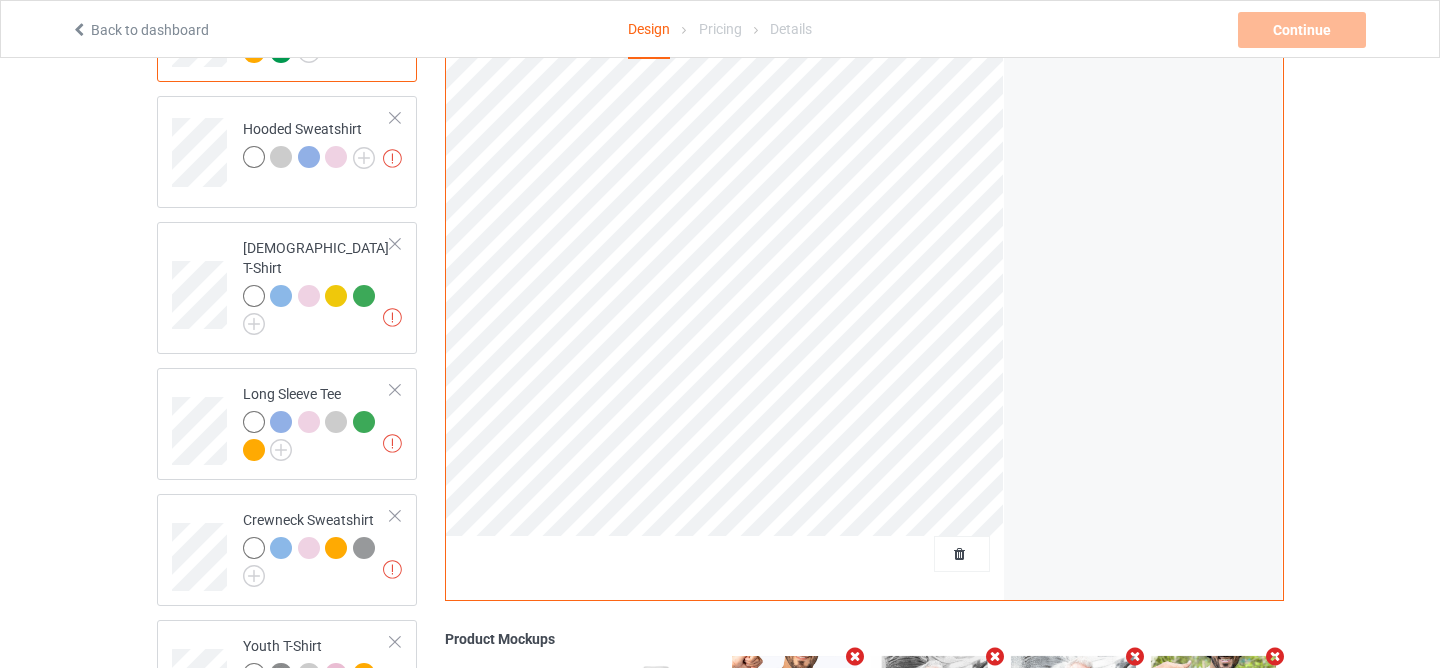 scroll, scrollTop: 219, scrollLeft: 0, axis: vertical 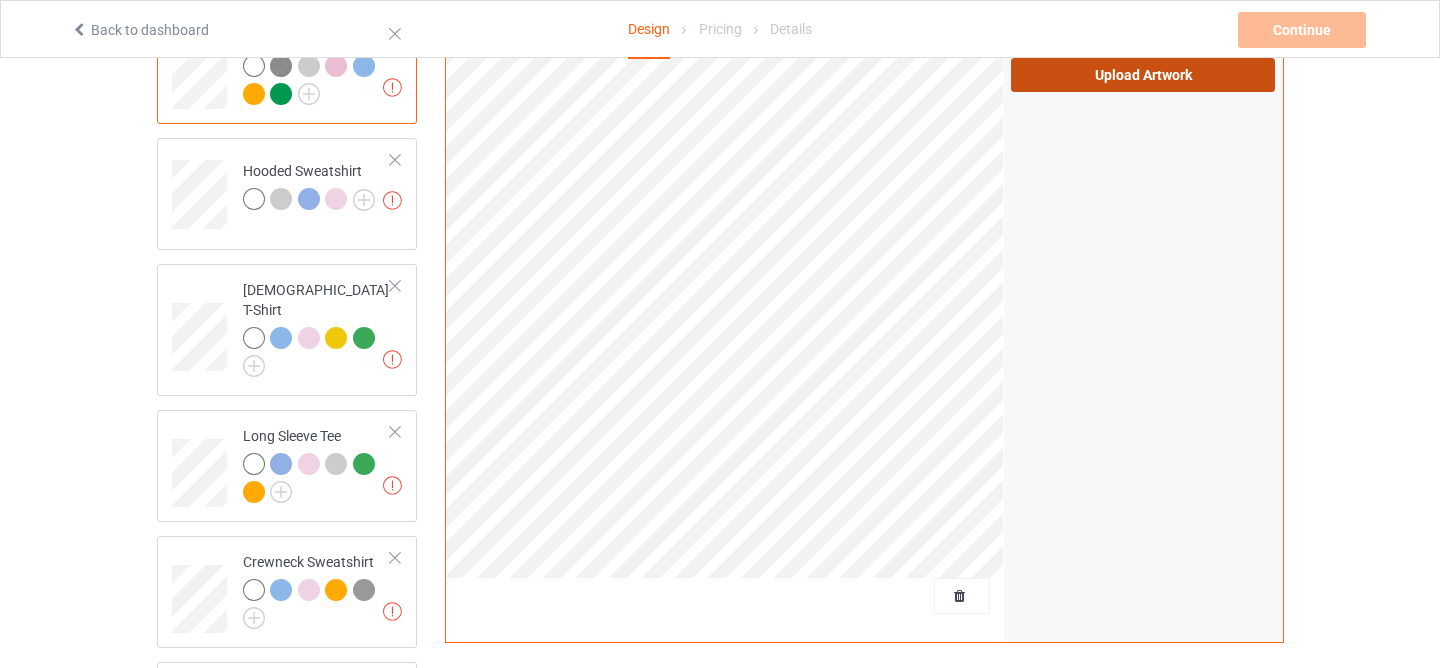 click on "Upload Artwork" at bounding box center (1143, 75) 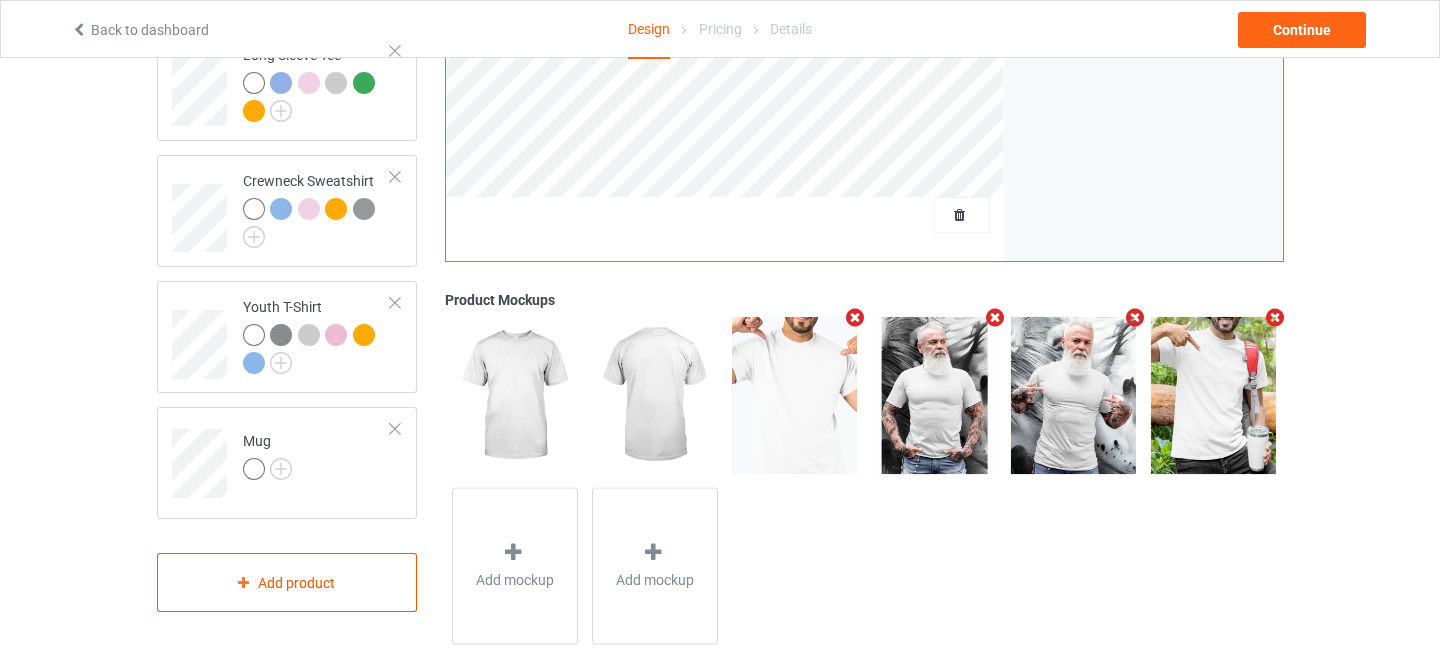 scroll, scrollTop: 626, scrollLeft: 0, axis: vertical 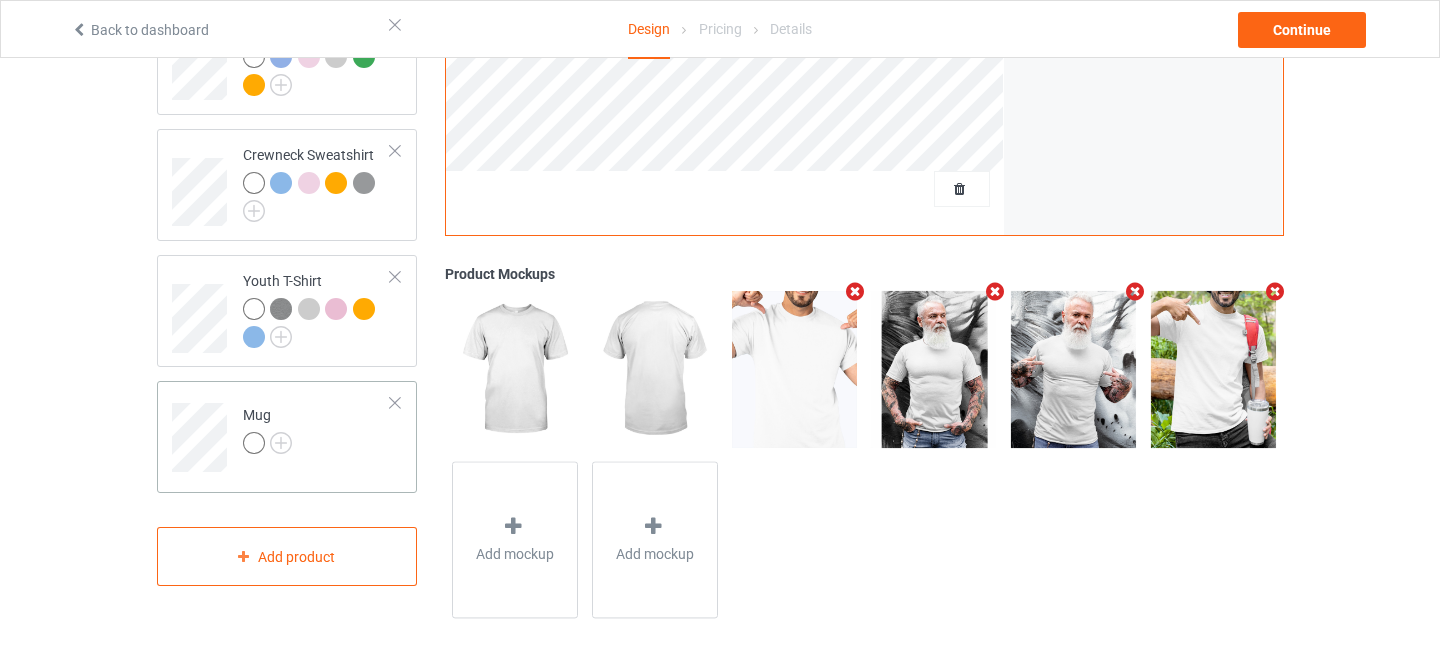 click at bounding box center (254, 443) 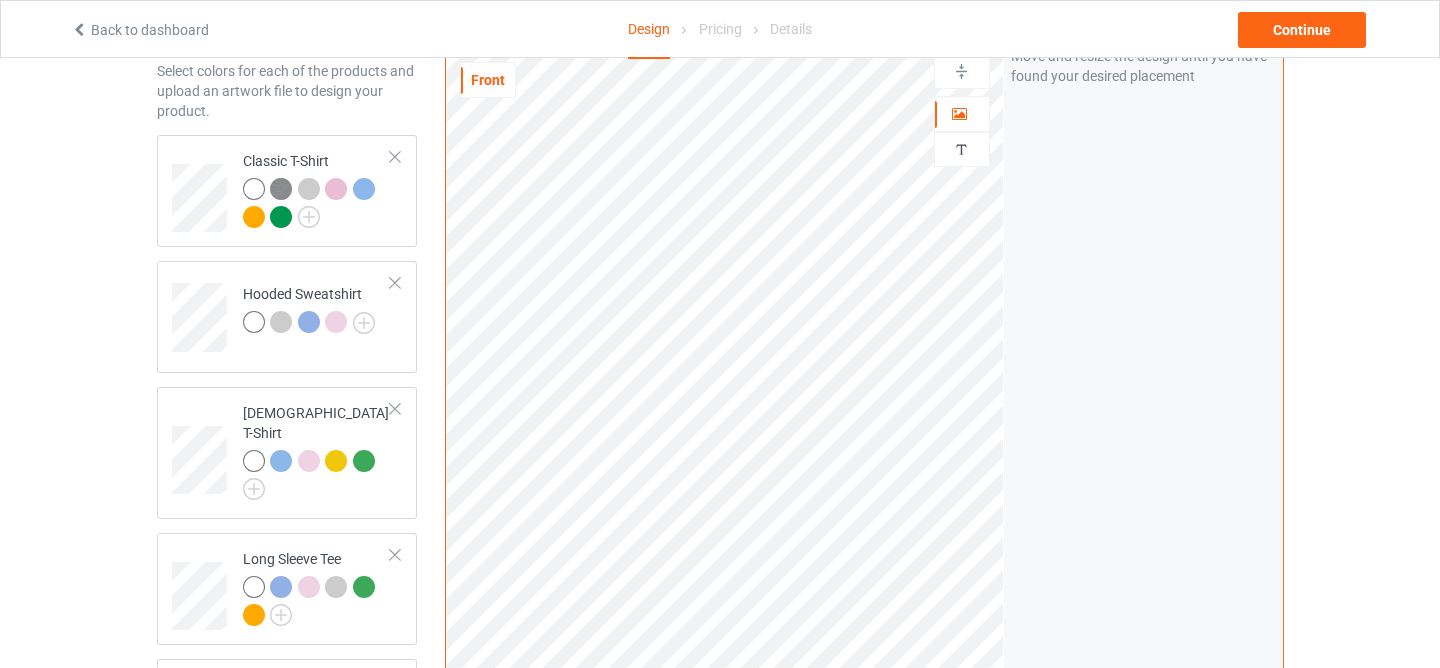 scroll, scrollTop: 38, scrollLeft: 0, axis: vertical 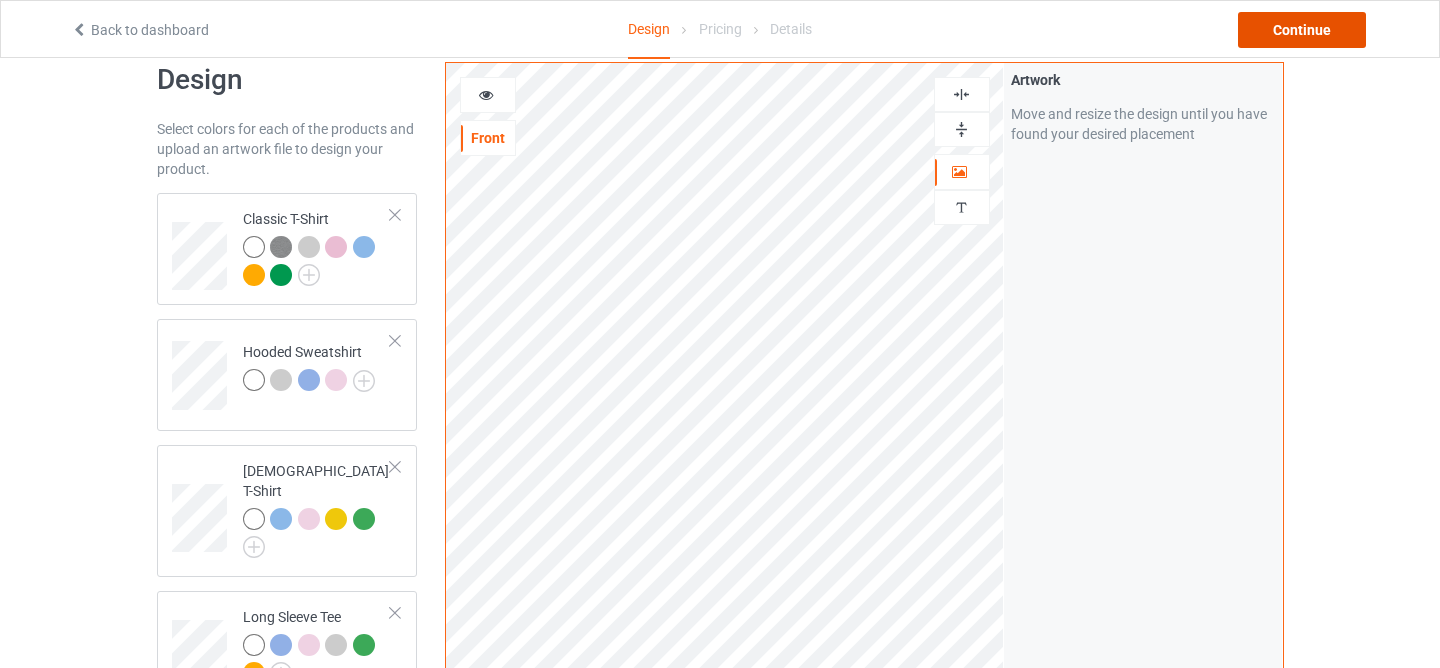 click on "Continue" at bounding box center [1302, 30] 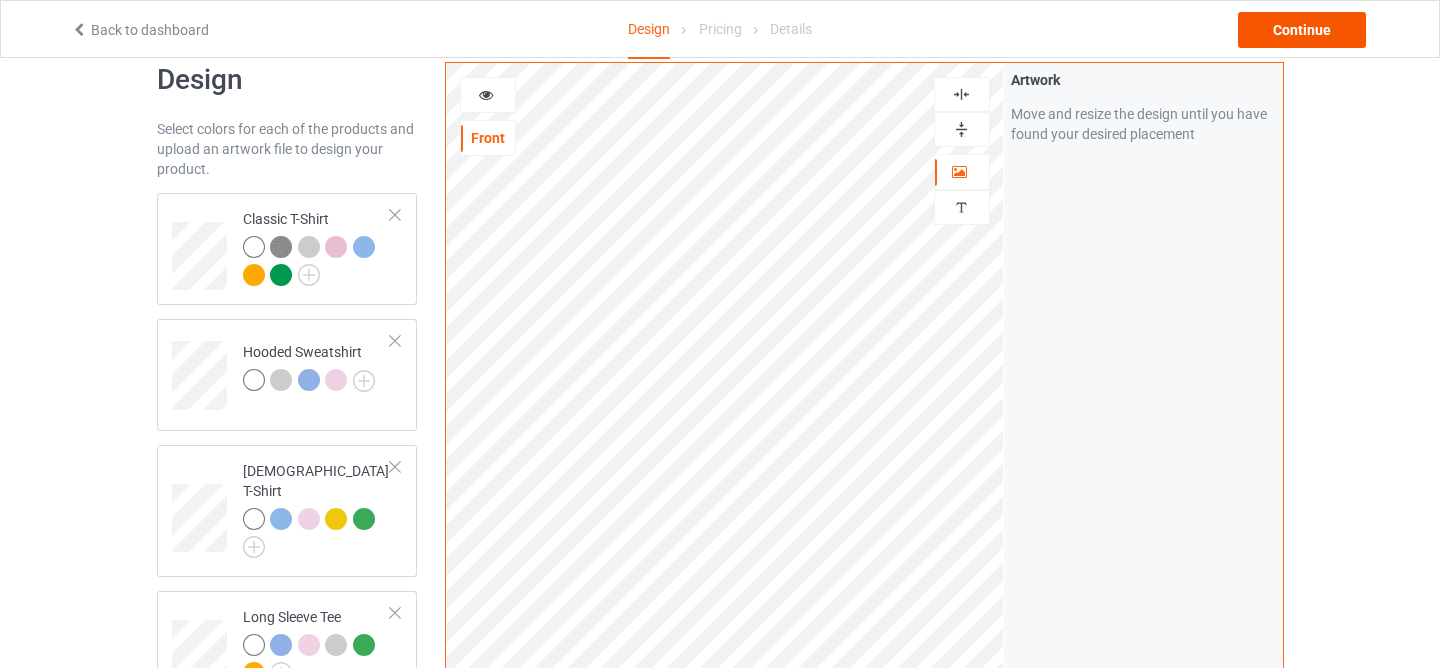 scroll, scrollTop: 0, scrollLeft: 0, axis: both 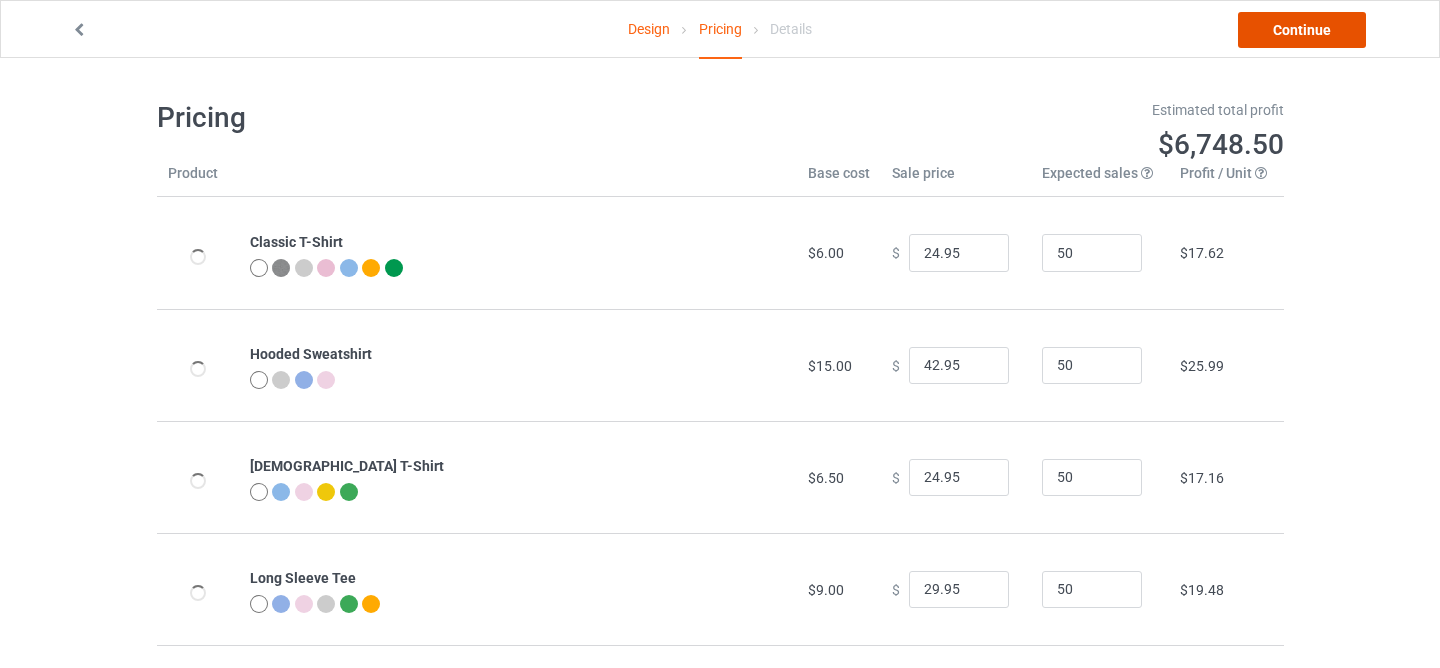 click on "Continue" at bounding box center (1302, 30) 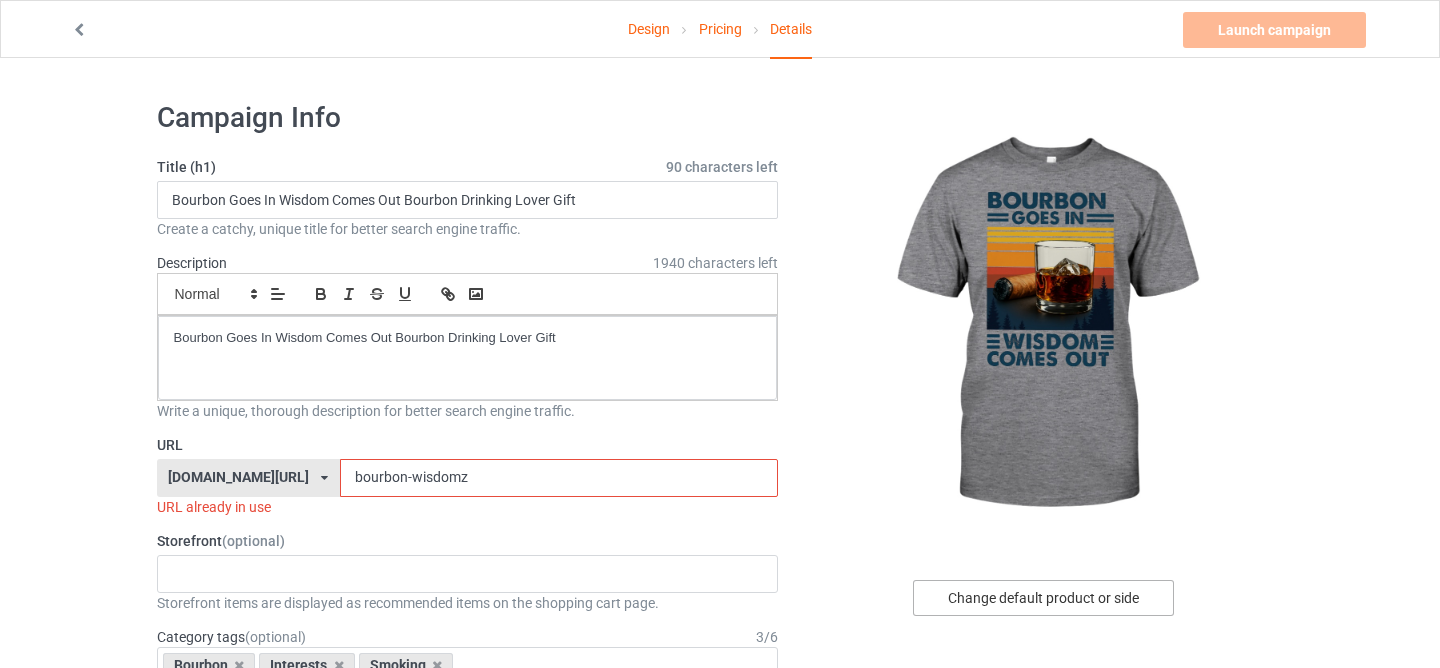 click on "Change default product or side" at bounding box center [1043, 598] 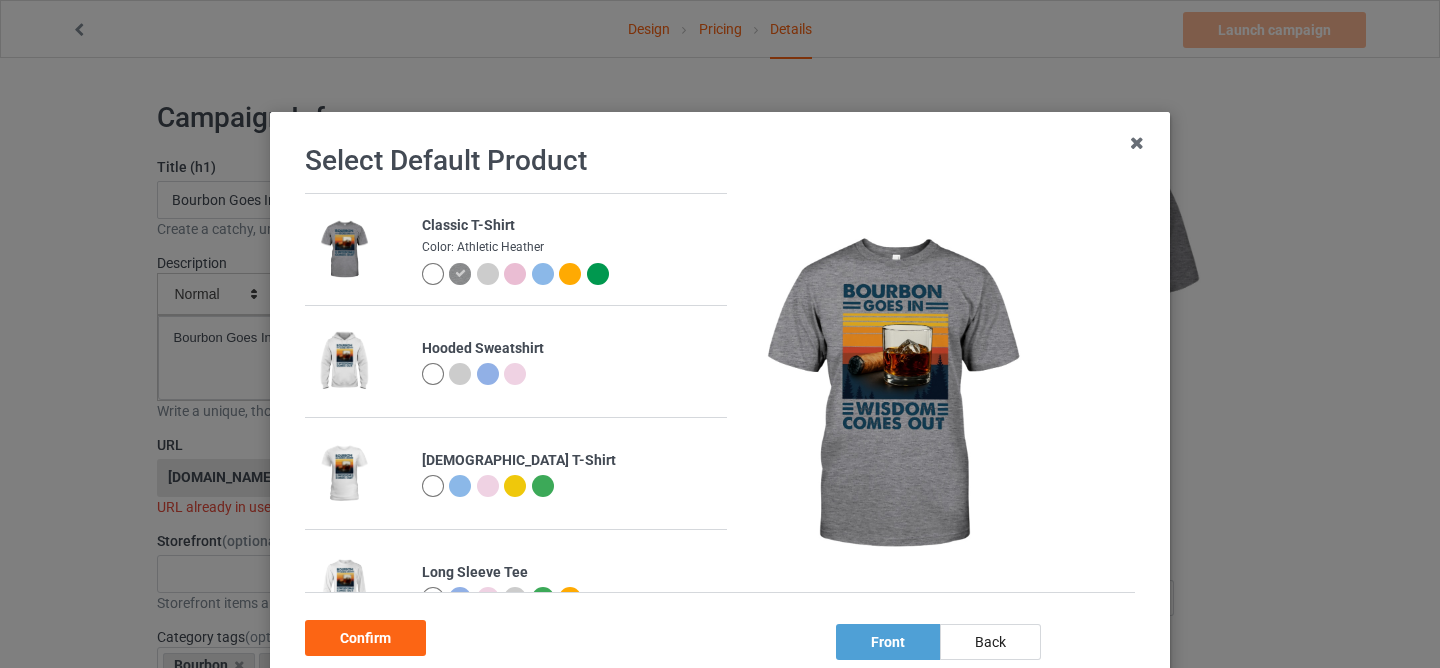 click at bounding box center (433, 274) 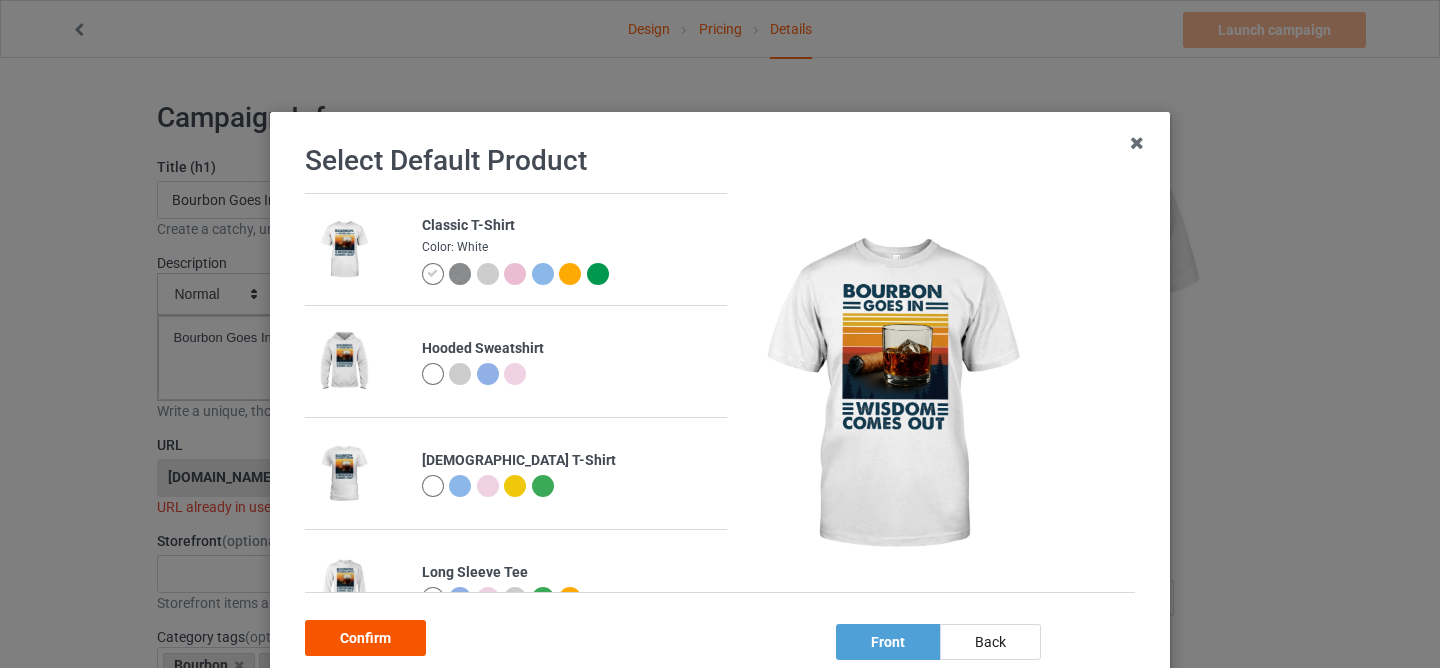 click on "Confirm" at bounding box center [365, 638] 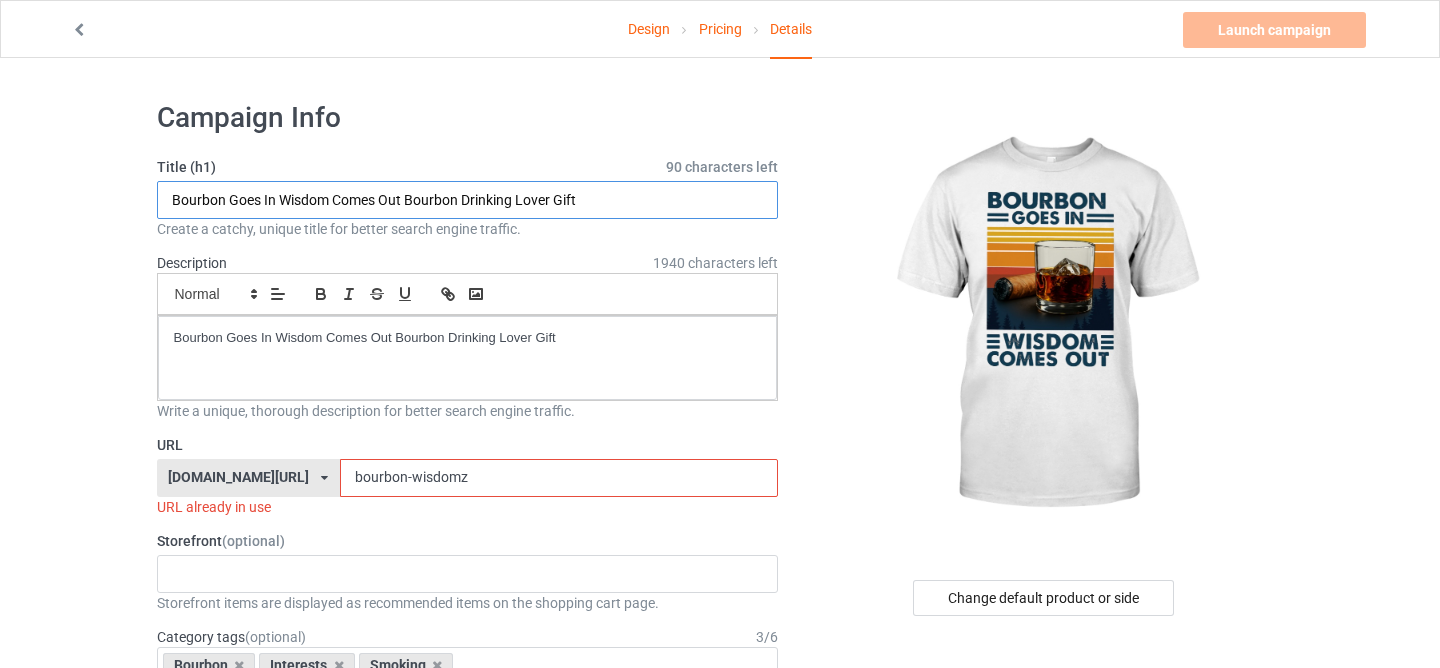 drag, startPoint x: 406, startPoint y: 200, endPoint x: 761, endPoint y: 196, distance: 355.02252 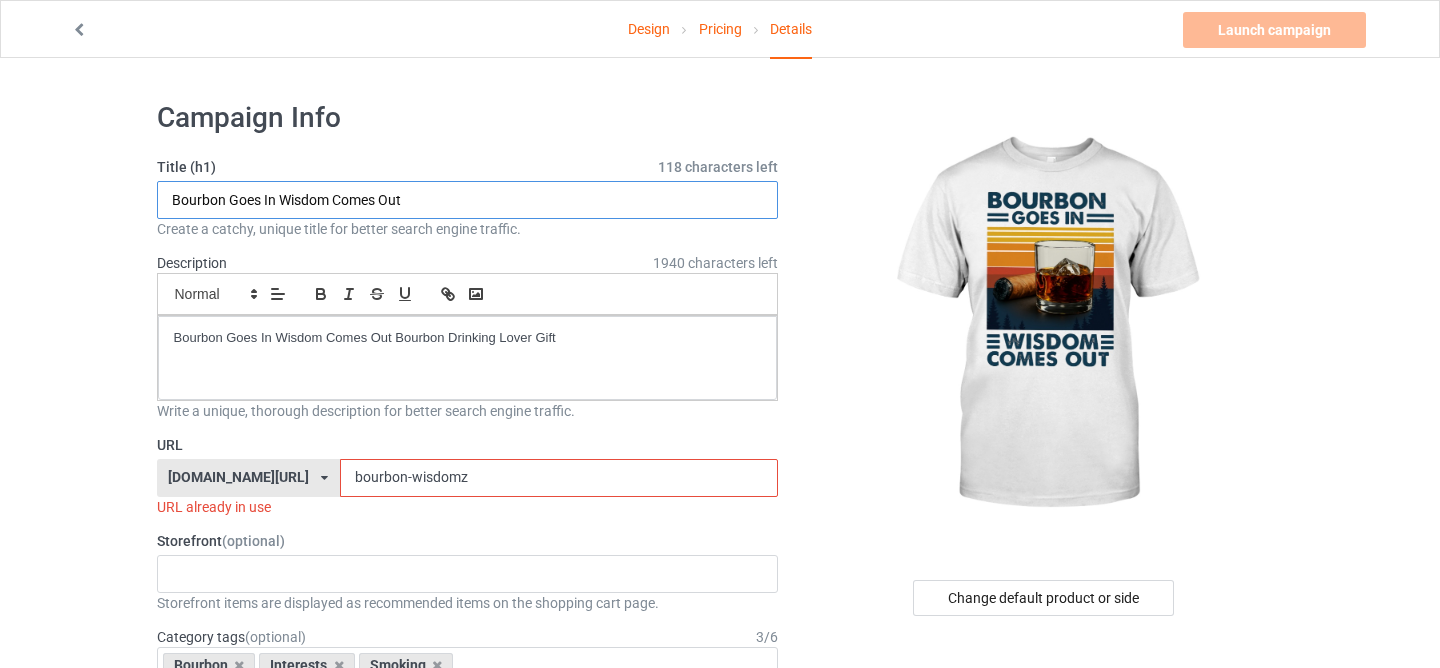 type on "Bourbon Goes In Wisdom Comes Out" 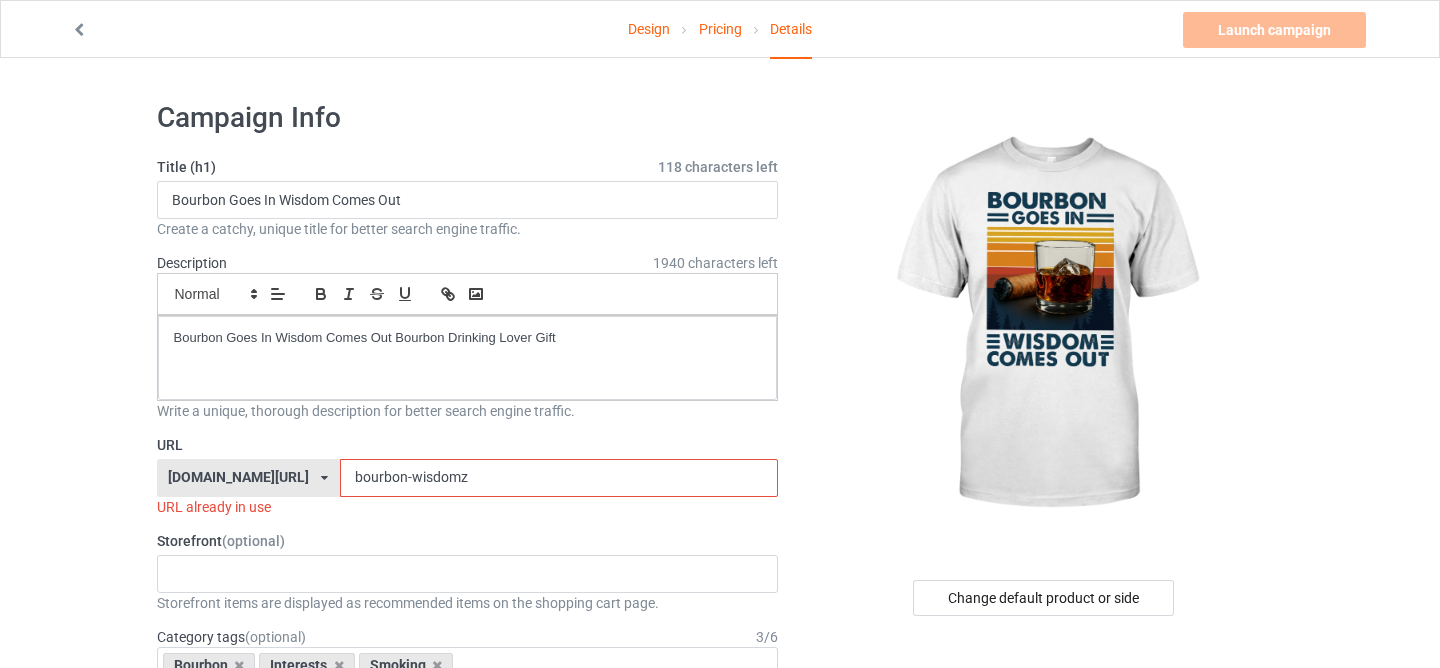 drag, startPoint x: 387, startPoint y: 480, endPoint x: 582, endPoint y: 493, distance: 195.43285 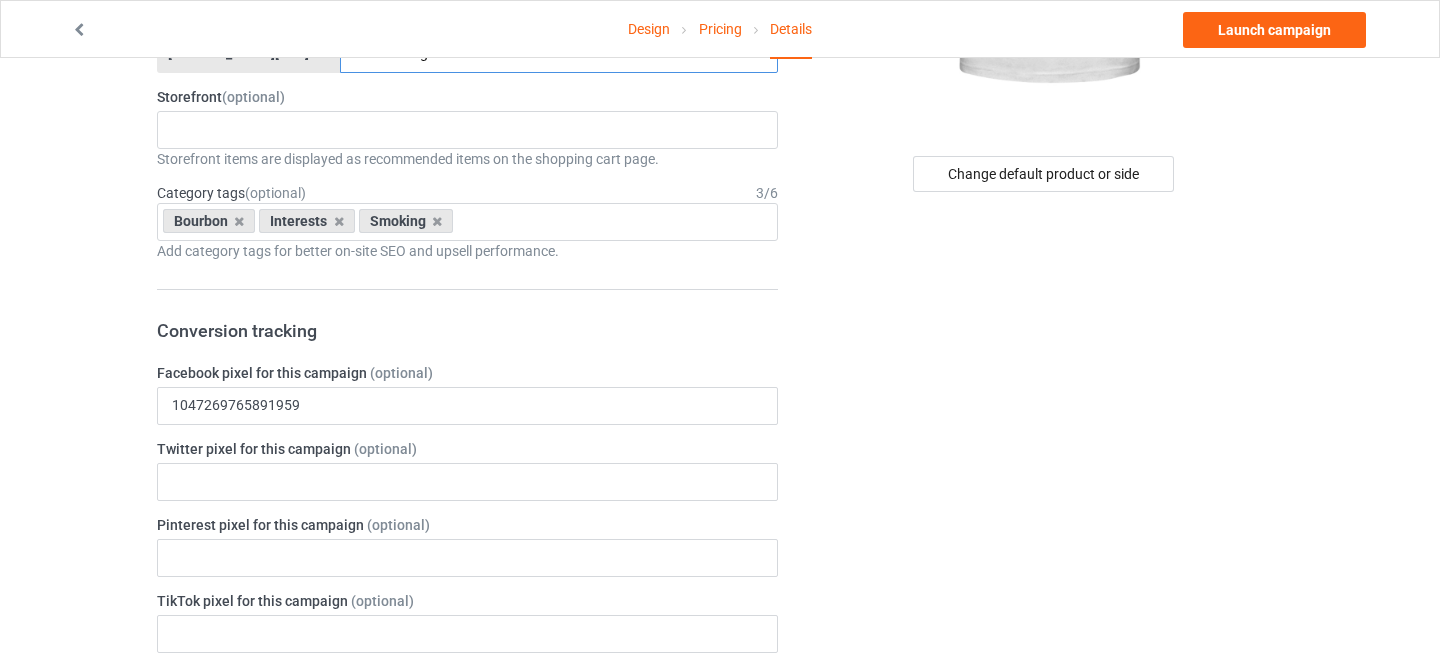 scroll, scrollTop: 0, scrollLeft: 0, axis: both 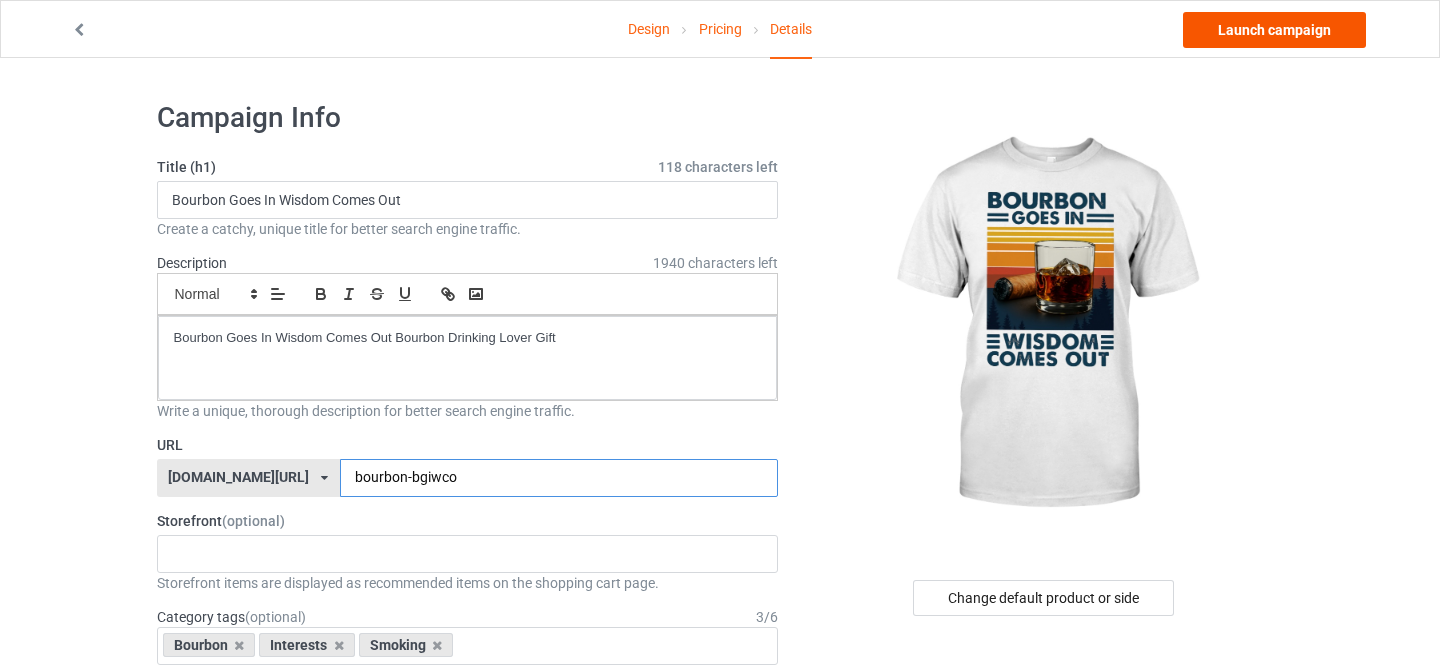 type on "bourbon-bgiwco" 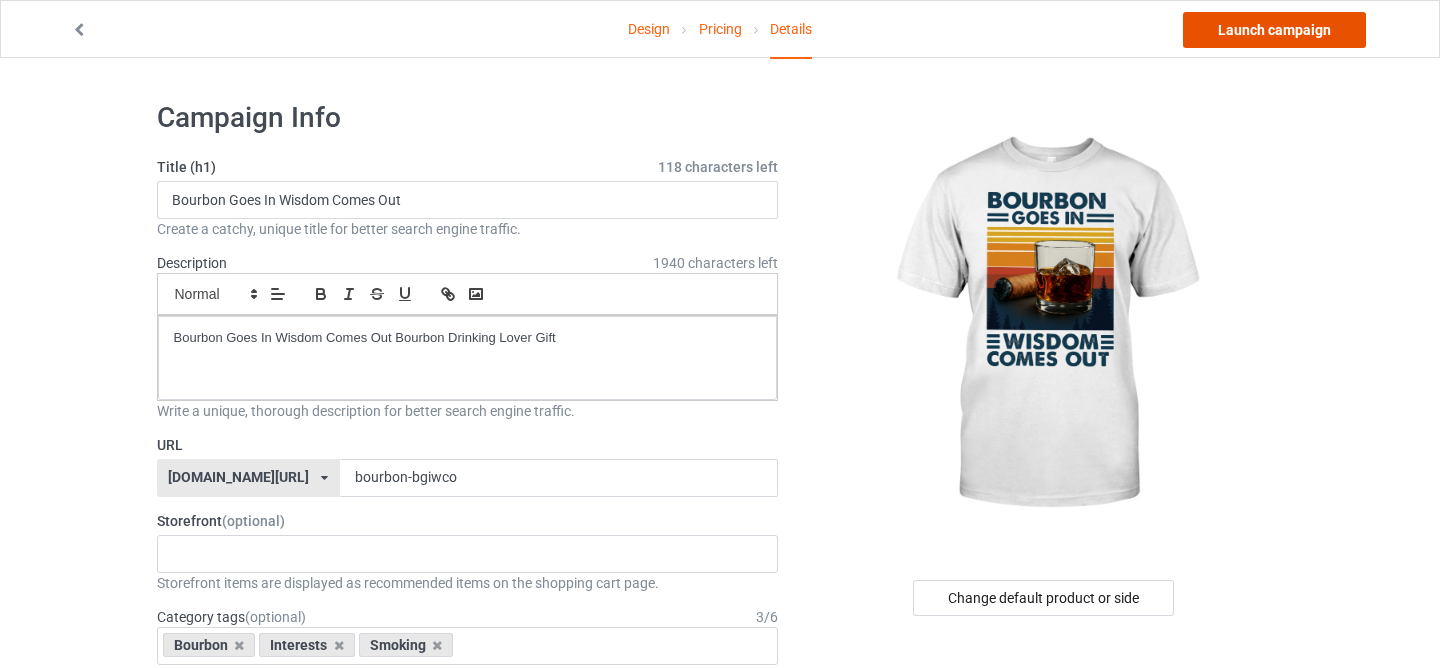 click on "Launch campaign" at bounding box center [1274, 30] 